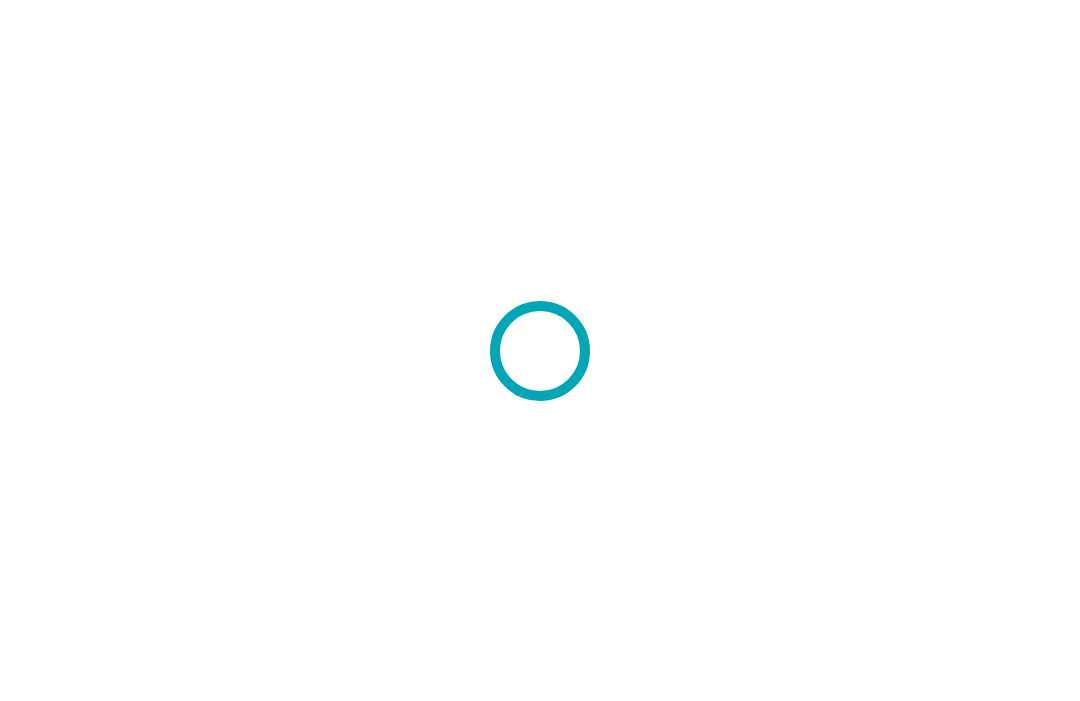 scroll, scrollTop: 0, scrollLeft: 0, axis: both 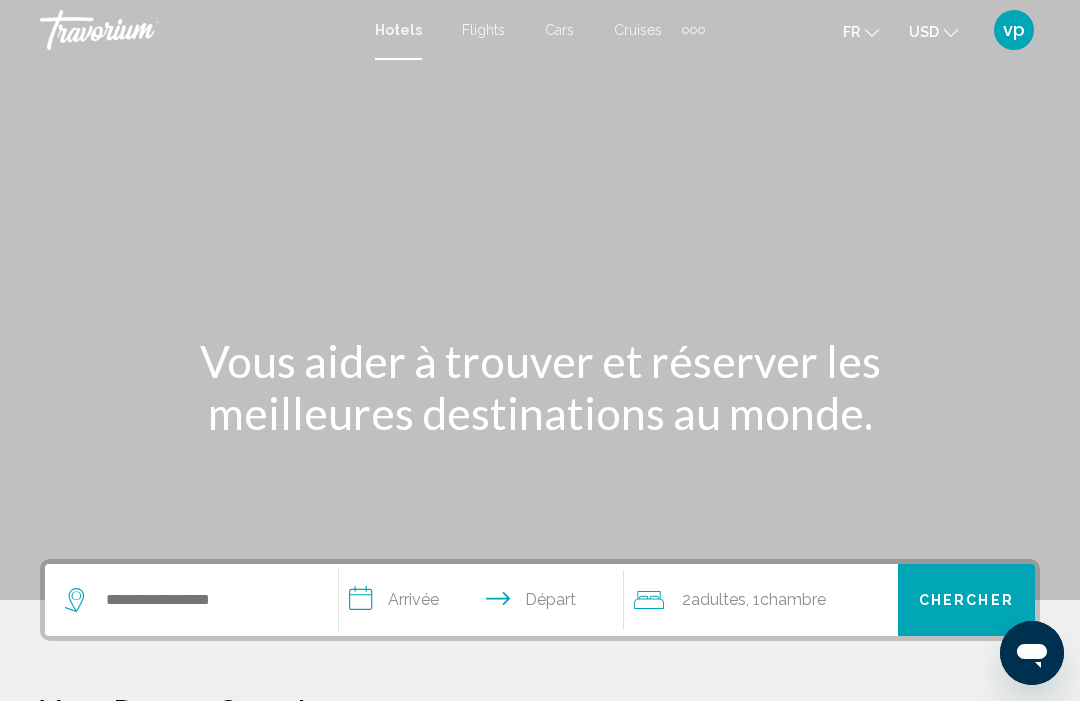 click at bounding box center (701, 30) 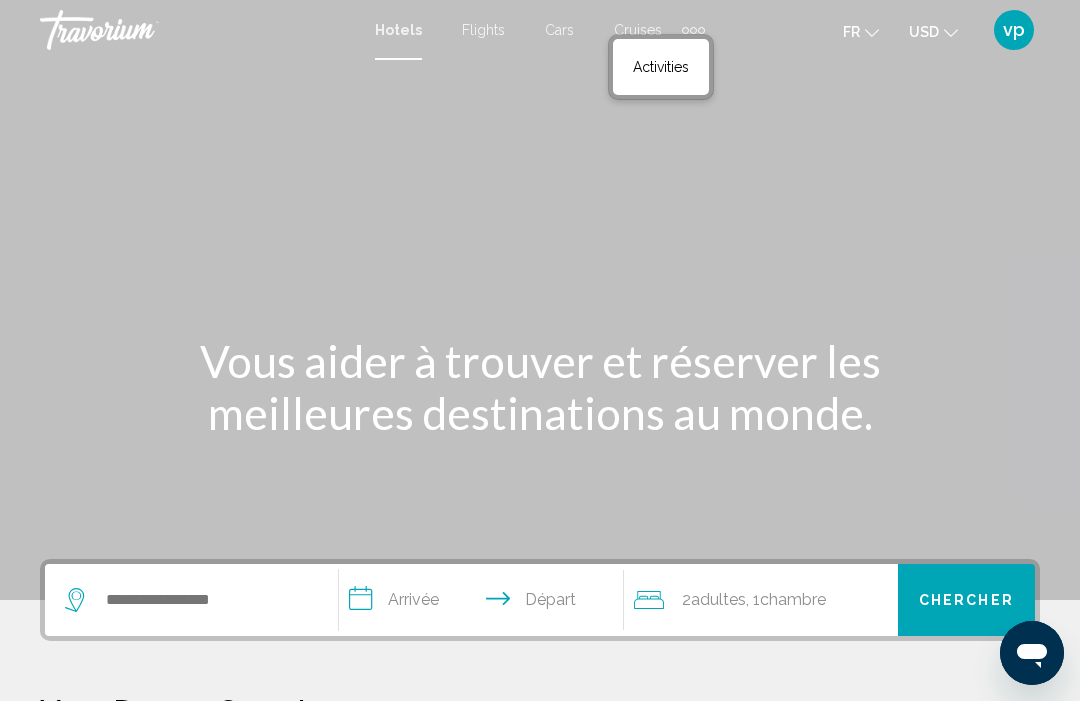 click on "Activities" at bounding box center (661, 67) 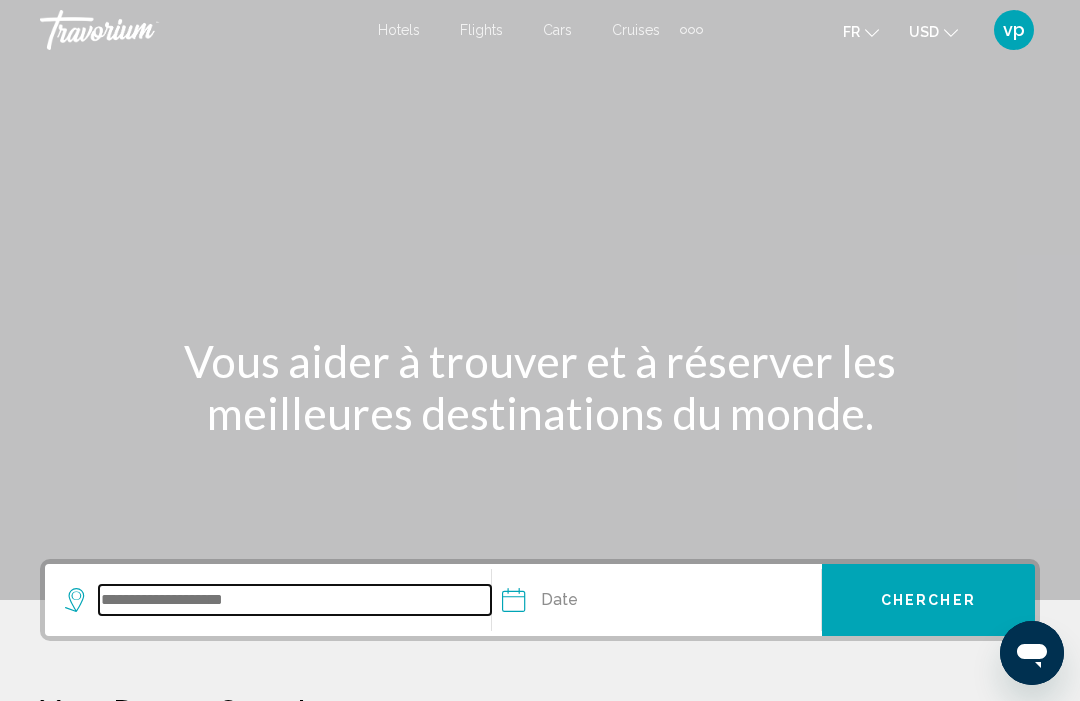 click at bounding box center [295, 600] 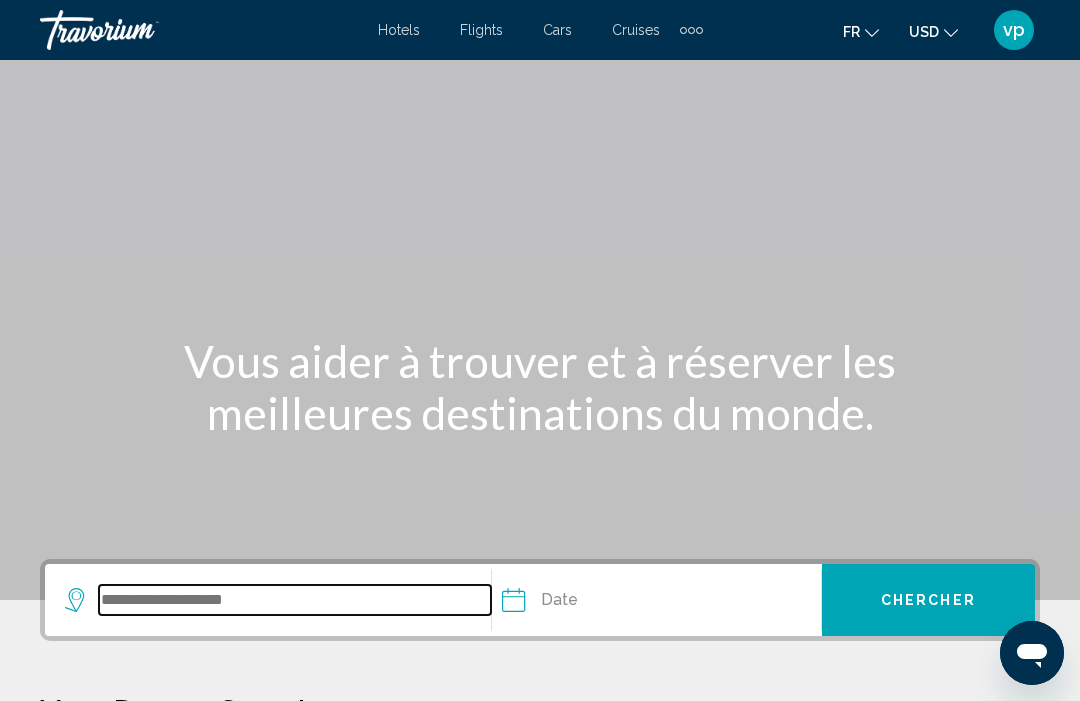 scroll, scrollTop: 45, scrollLeft: 0, axis: vertical 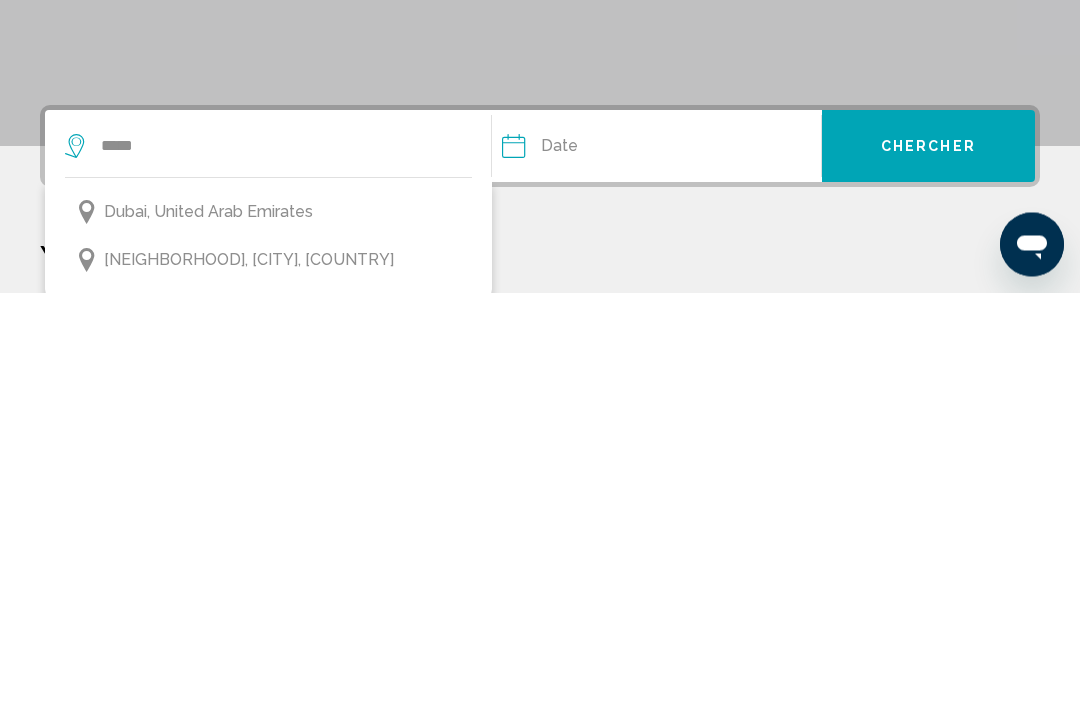click on "Dubai, United Arab Emirates" at bounding box center (208, 621) 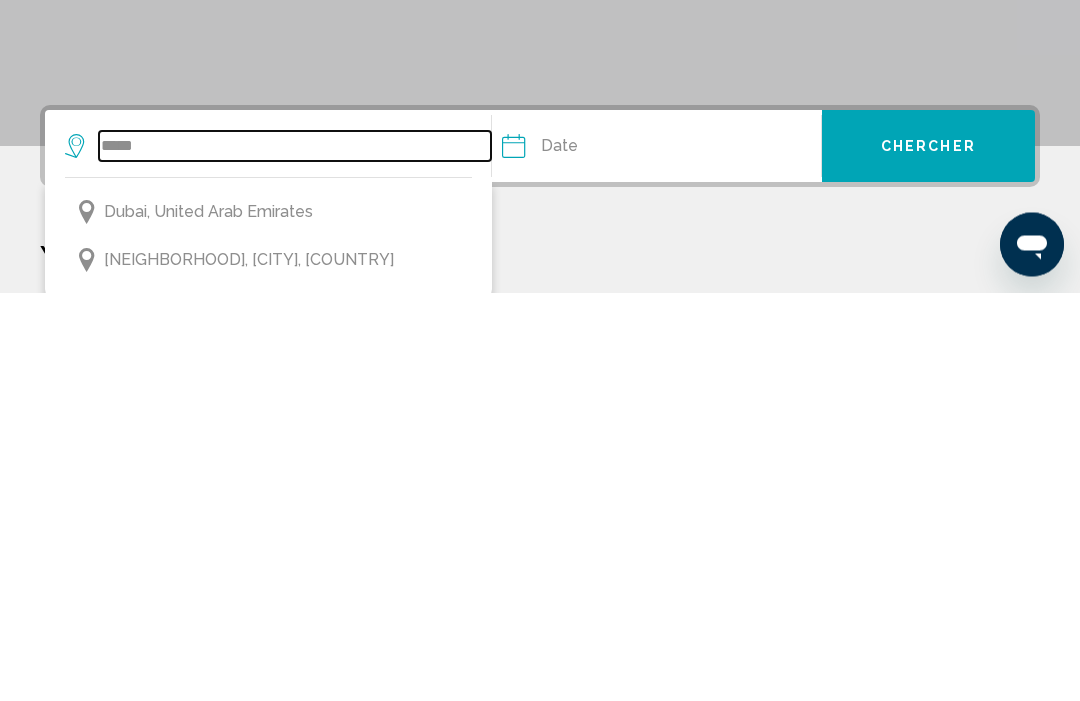 type on "**********" 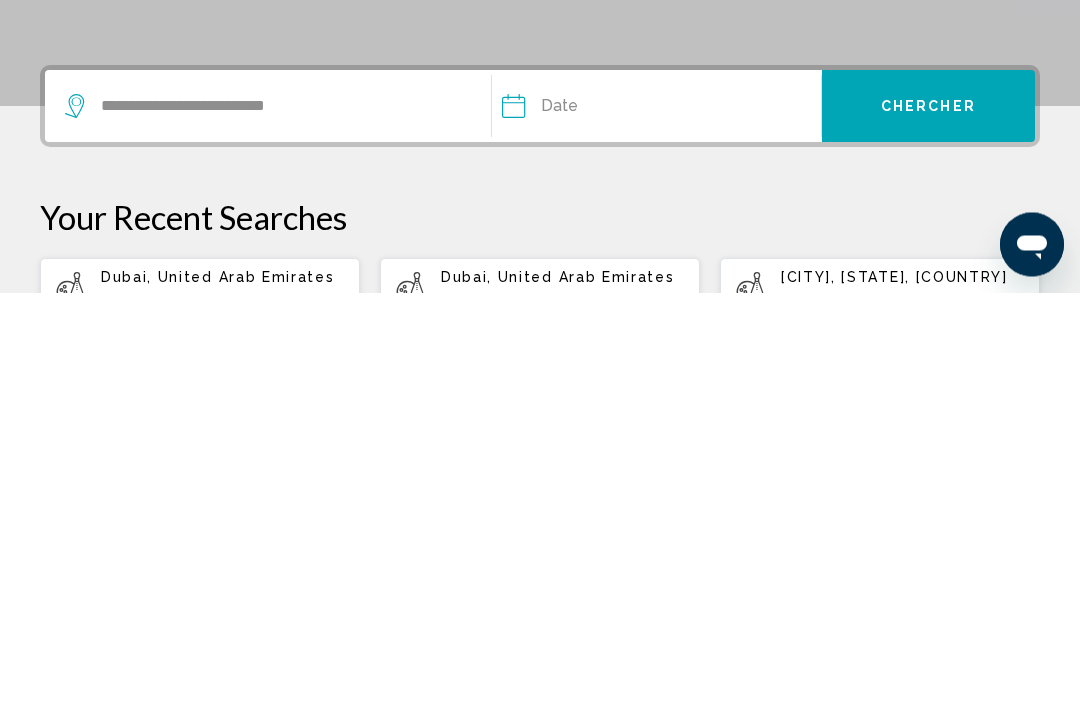 click at bounding box center [581, 518] 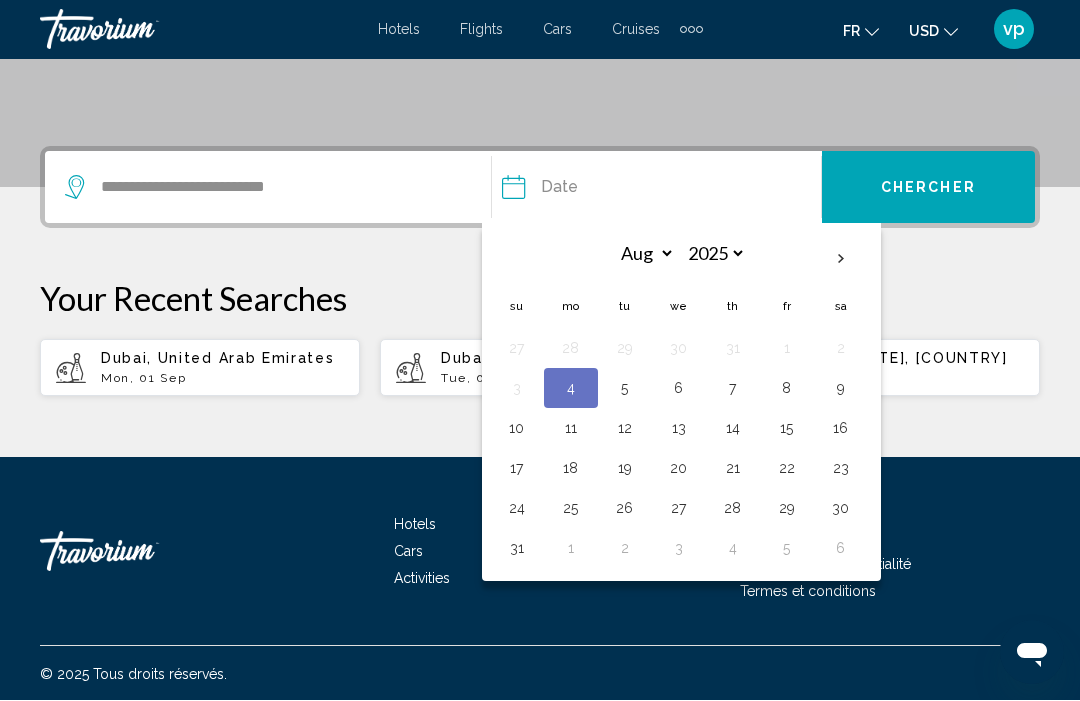 click at bounding box center (841, 260) 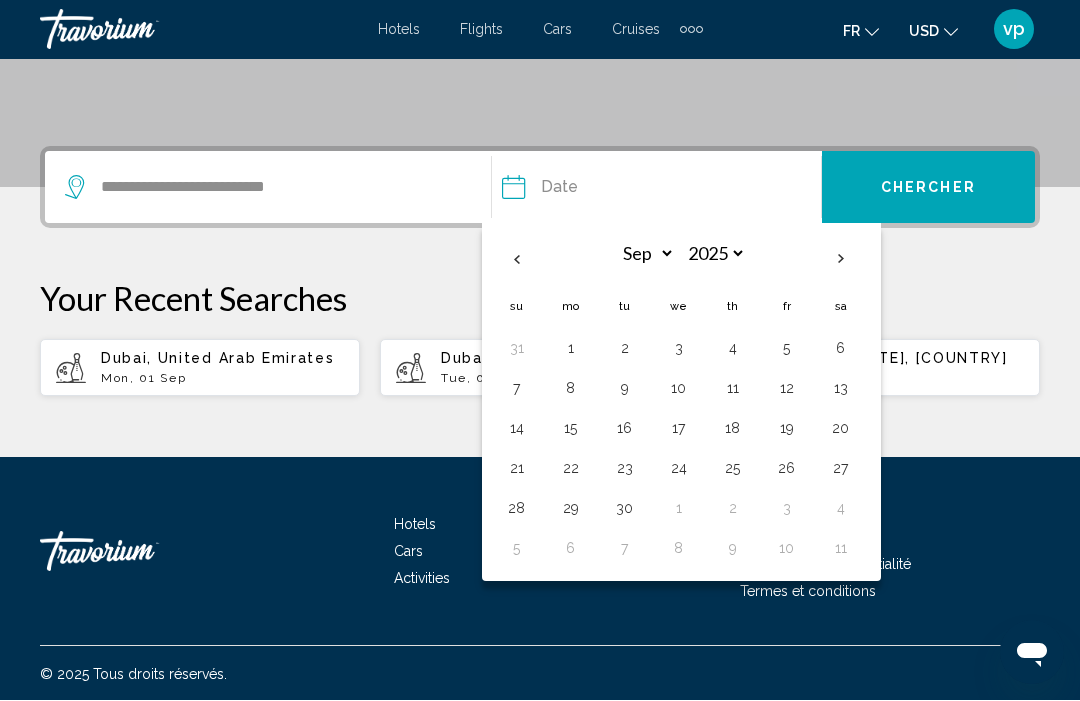 click on "1" at bounding box center [571, 349] 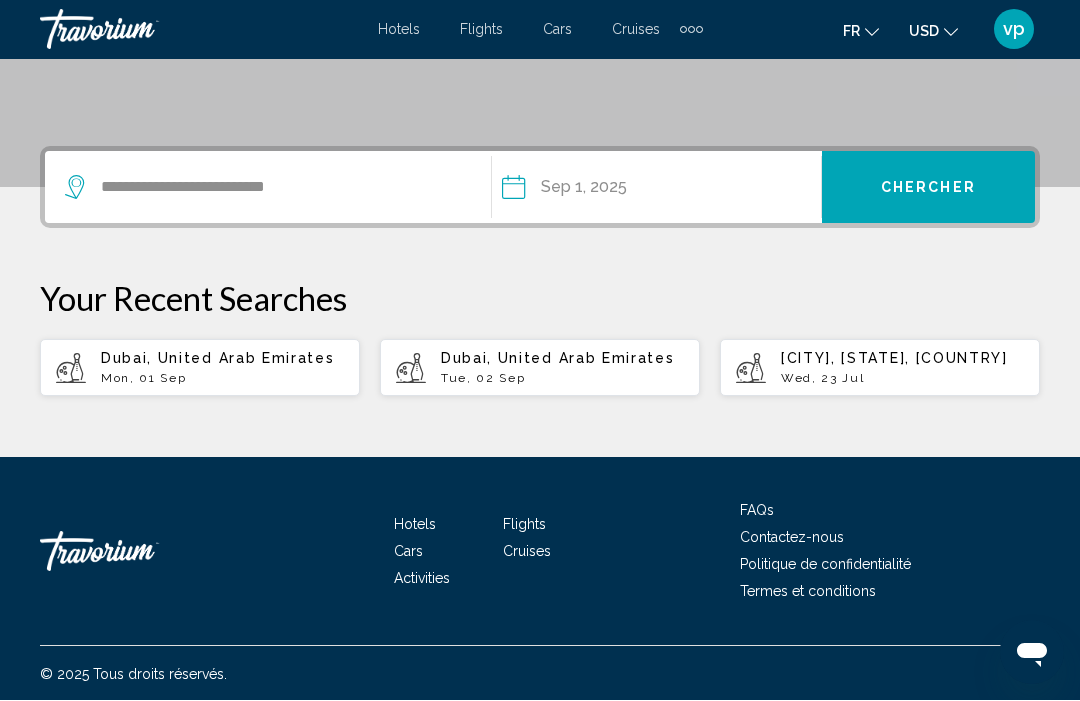 click on "Chercher" at bounding box center (928, 188) 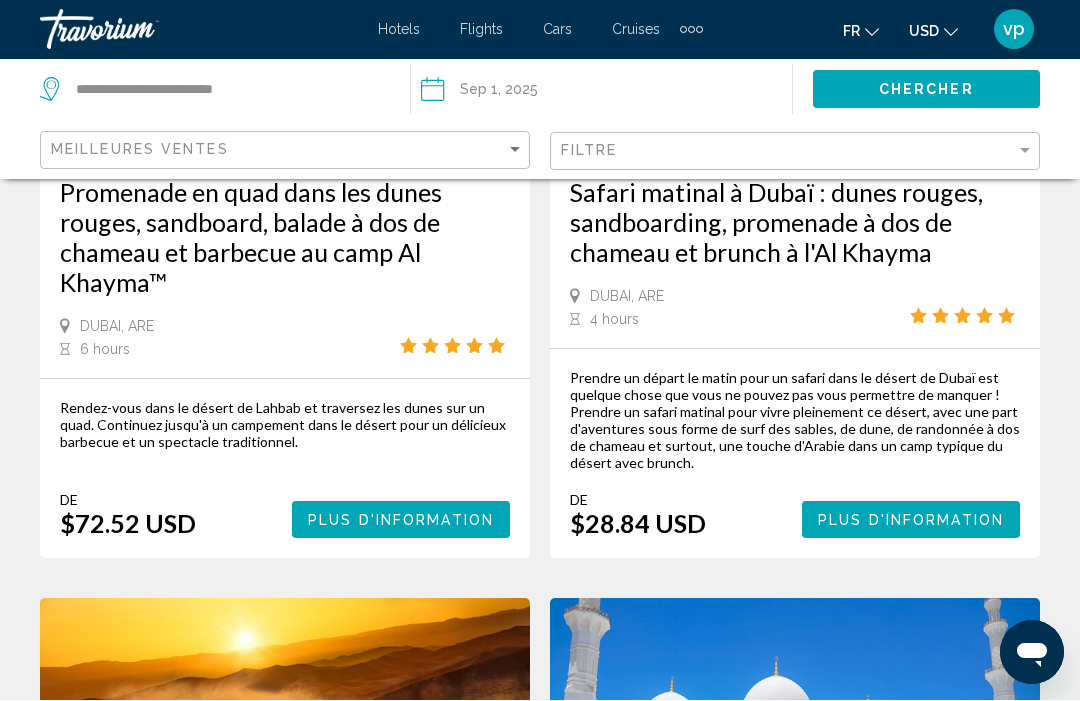 scroll, scrollTop: 0, scrollLeft: 0, axis: both 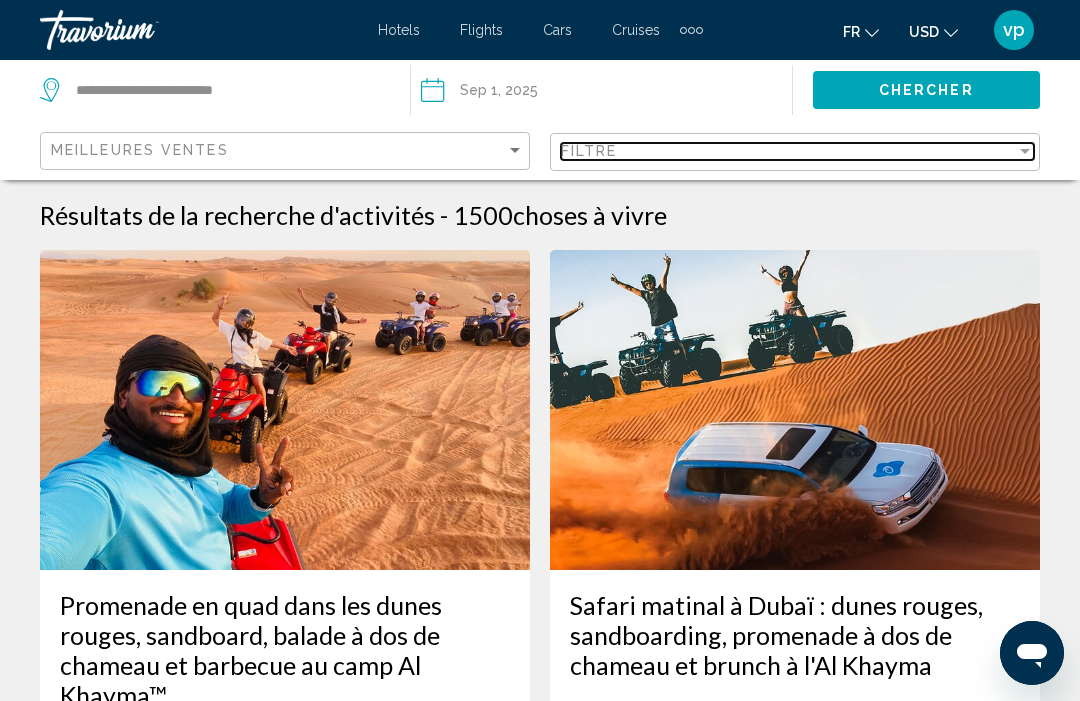 click on "Filtre" at bounding box center (788, 151) 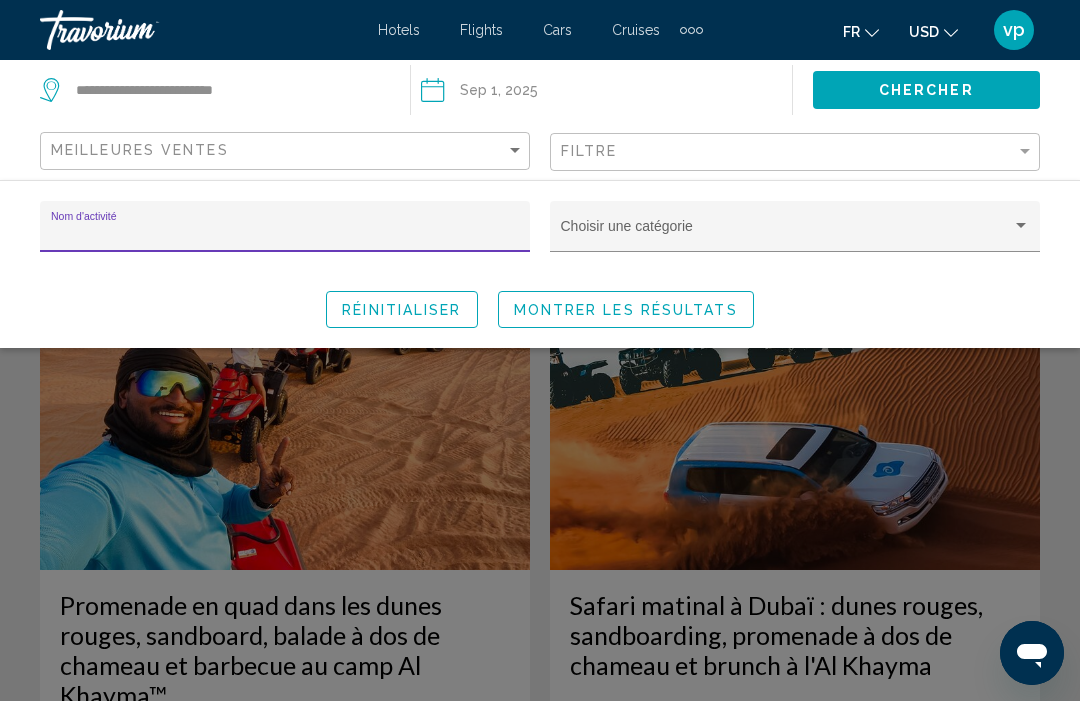 click at bounding box center [786, 234] 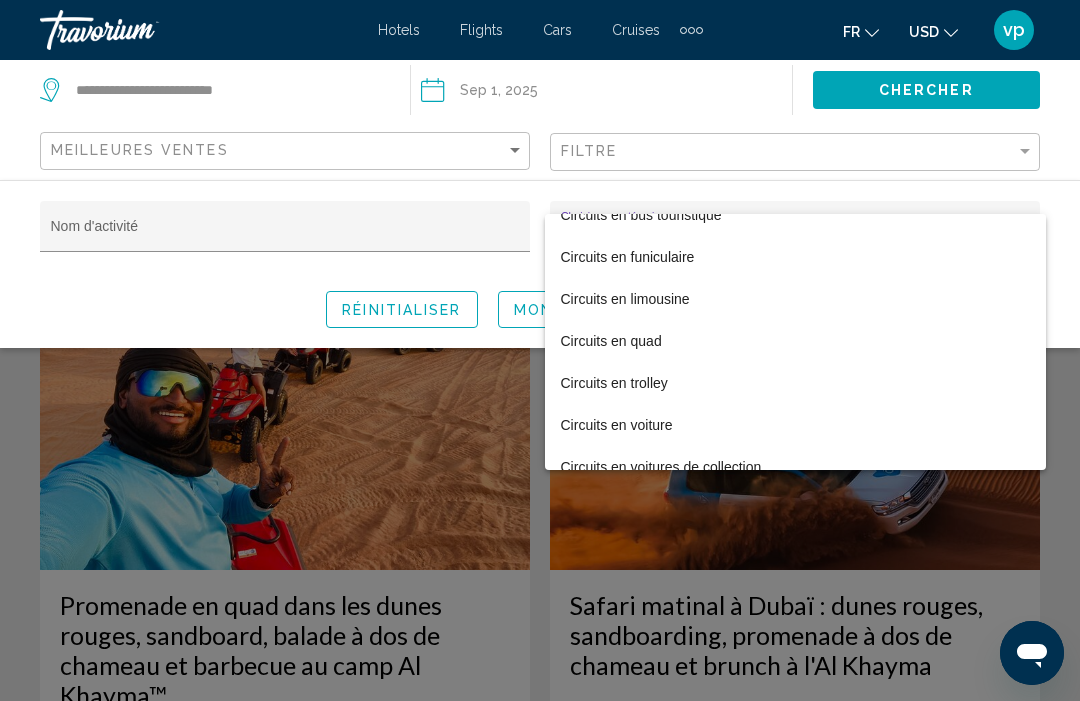 scroll, scrollTop: 1254, scrollLeft: 0, axis: vertical 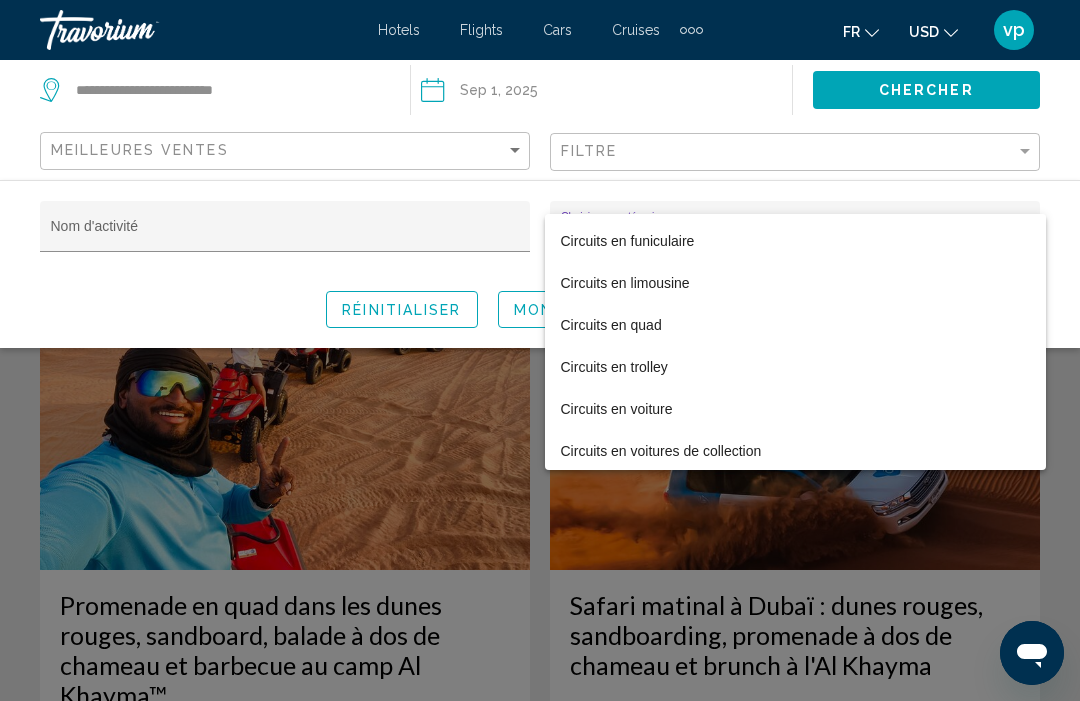click at bounding box center (540, 350) 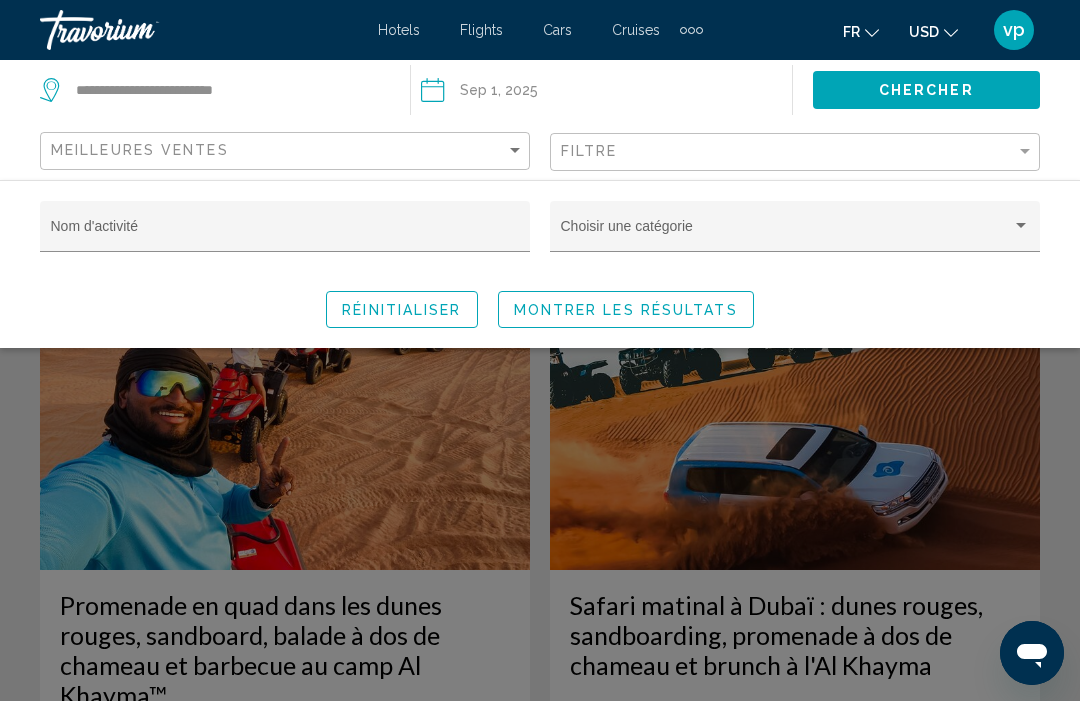 click 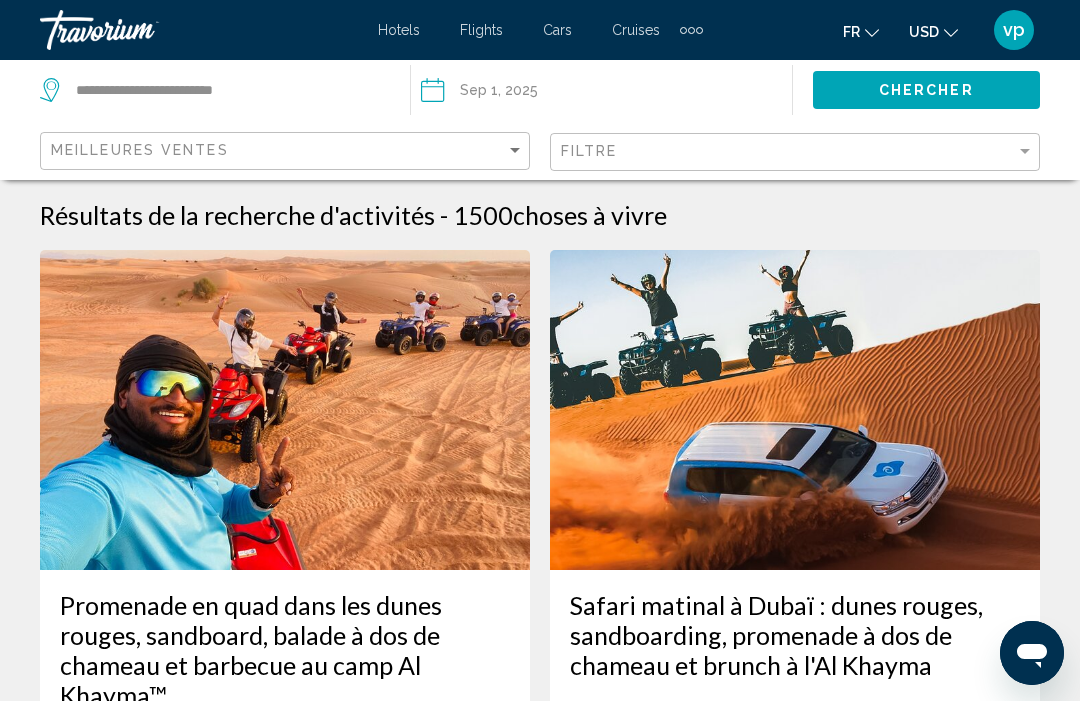 click on "Promenade en quad dans les dunes rouges, sandboard, balade à dos de chameau et barbecue au camp Al Khayma™" at bounding box center [285, 650] 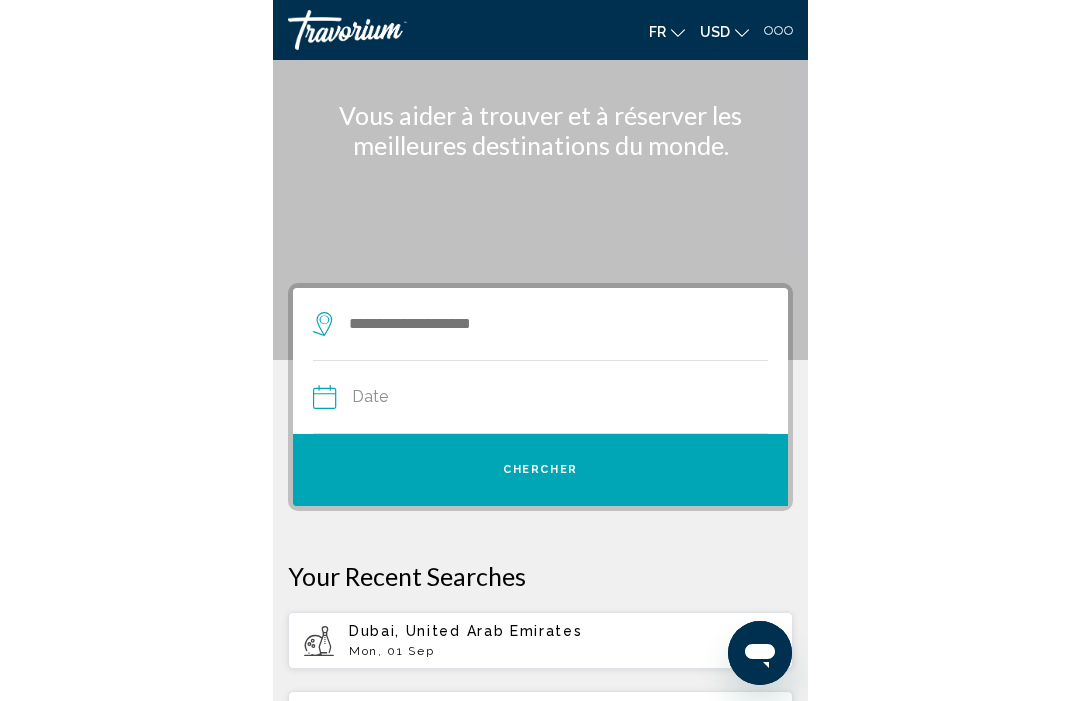 scroll, scrollTop: 329, scrollLeft: 0, axis: vertical 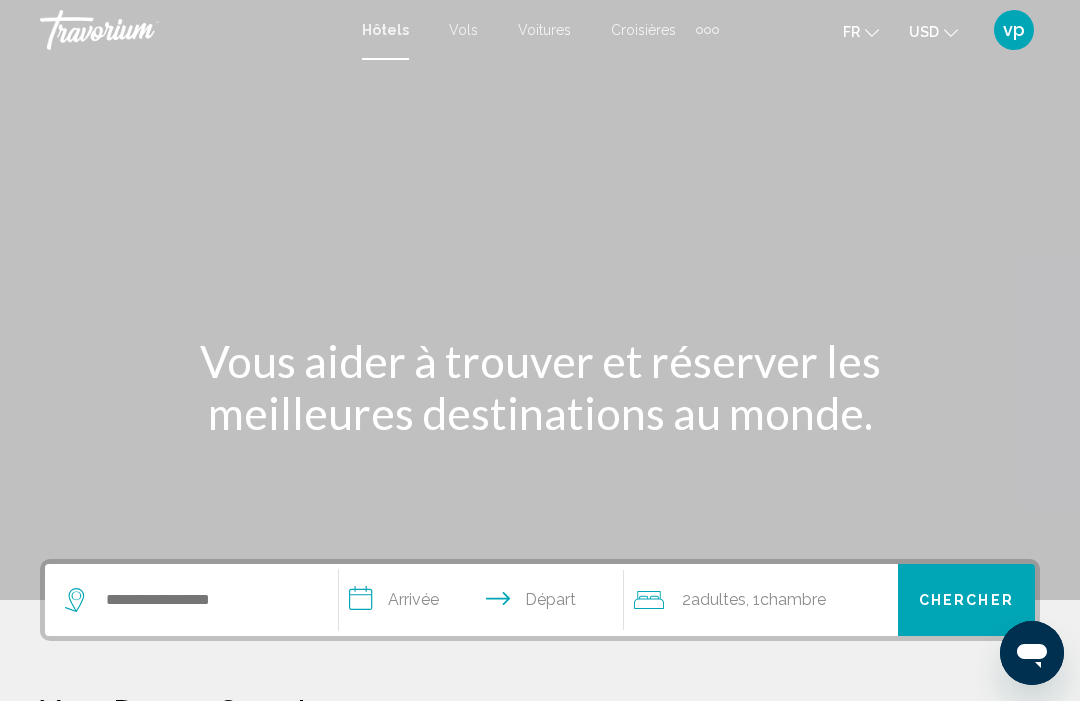 click at bounding box center [715, 30] 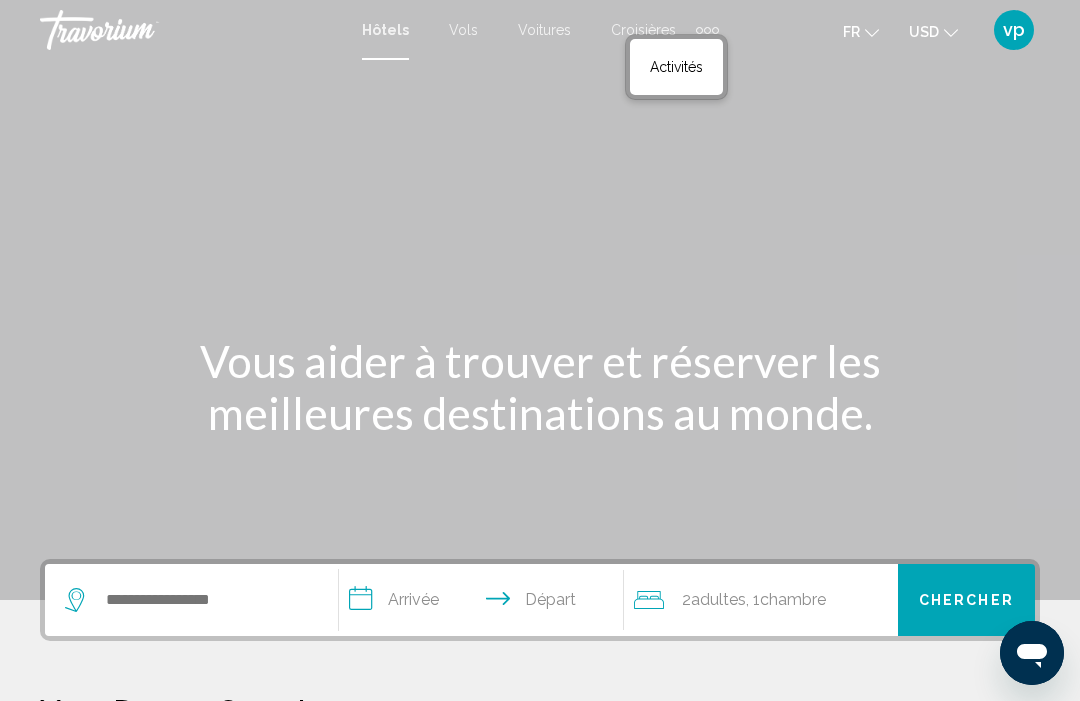 click on "Activités" at bounding box center [676, 67] 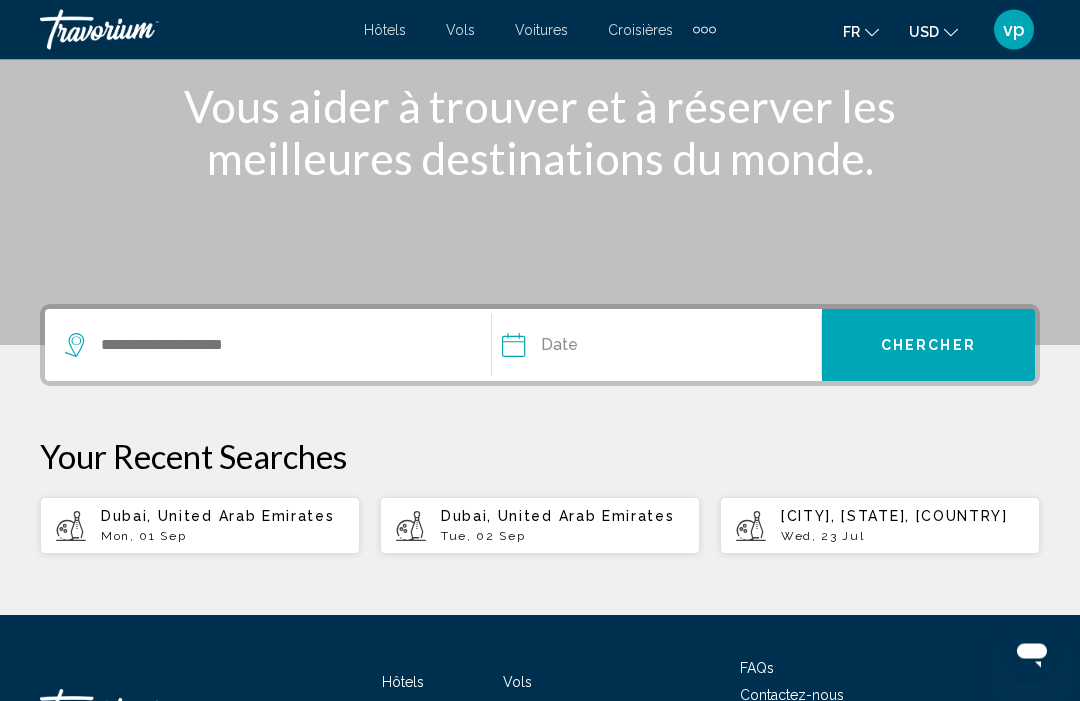 scroll, scrollTop: 258, scrollLeft: 0, axis: vertical 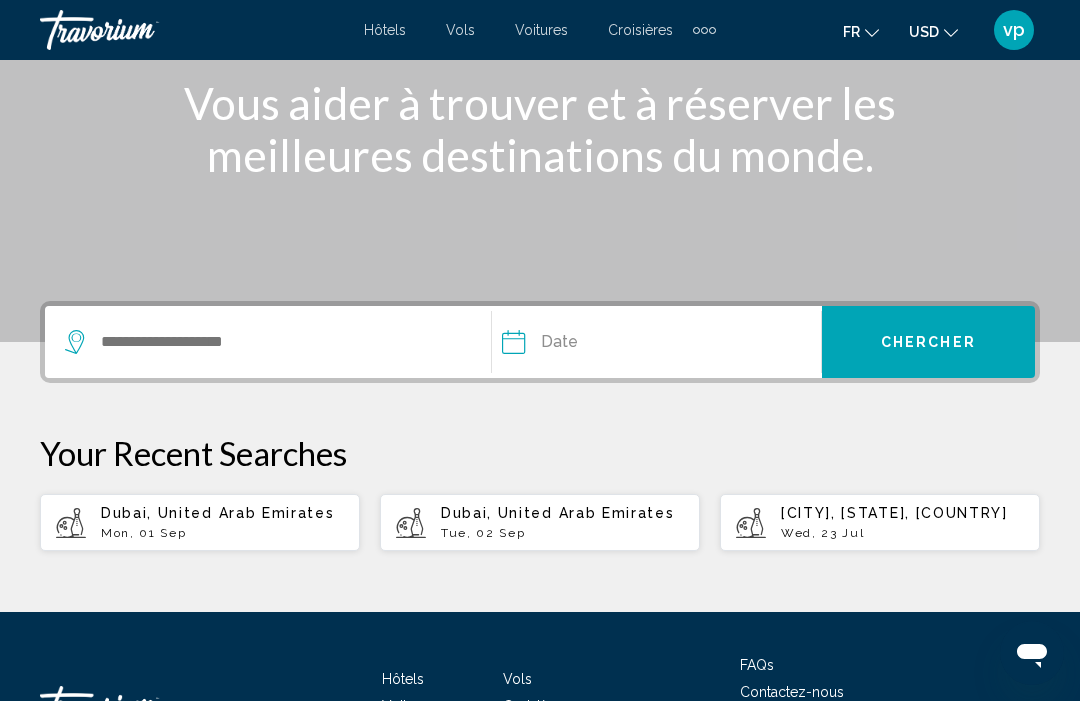 click on "Dubai, United Arab Emirates" at bounding box center [217, 513] 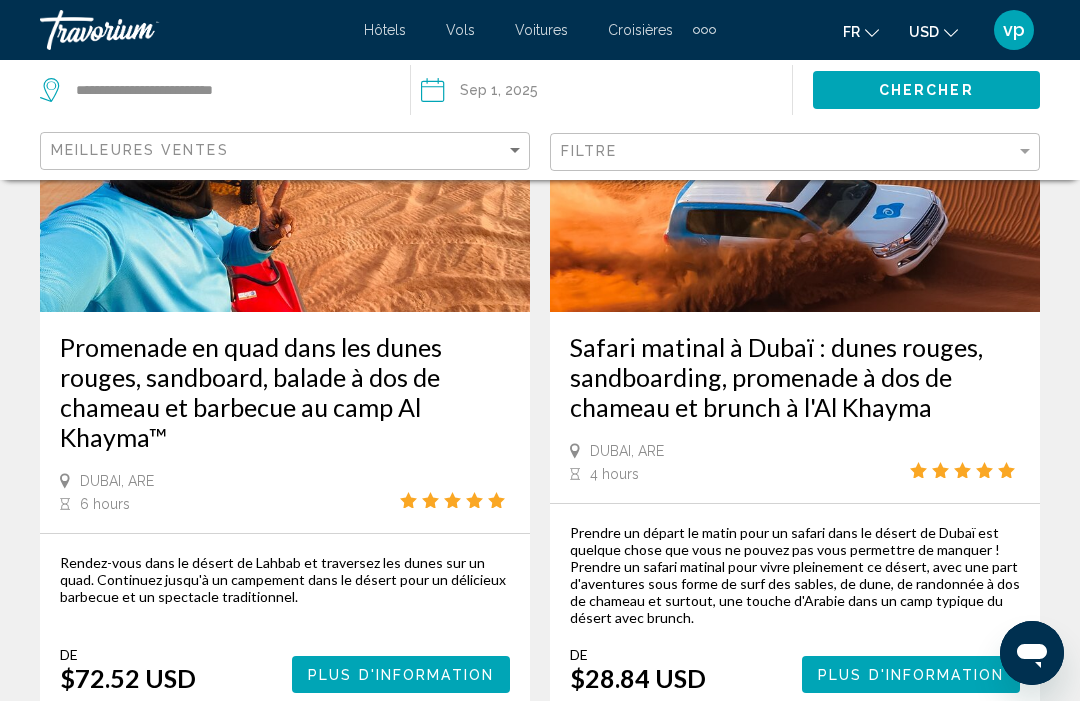 scroll, scrollTop: 0, scrollLeft: 0, axis: both 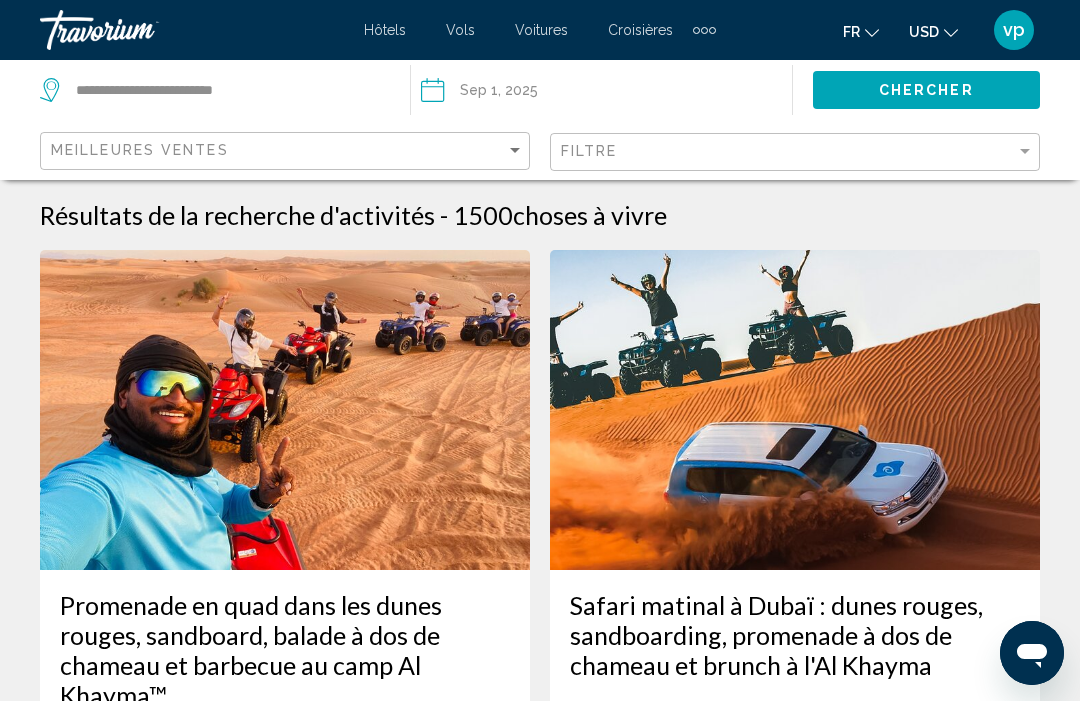click on "Promenade en quad dans les dunes rouges, sandboard, balade à dos de chameau et barbecue au camp Al Khayma™" at bounding box center [285, 650] 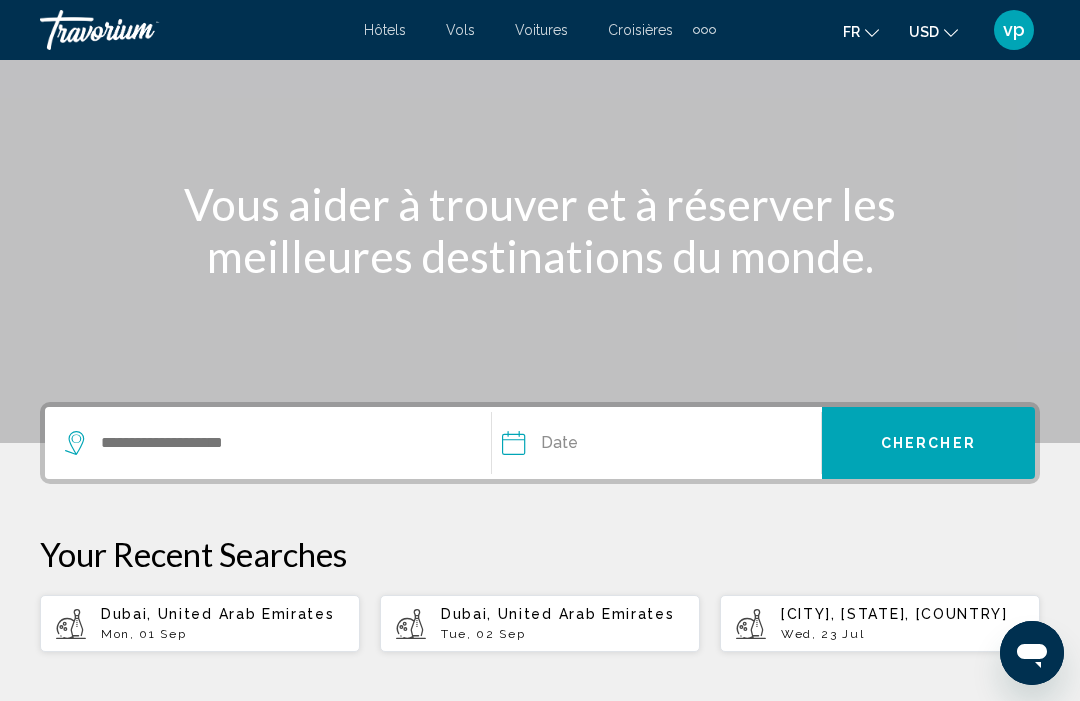 scroll, scrollTop: 165, scrollLeft: 0, axis: vertical 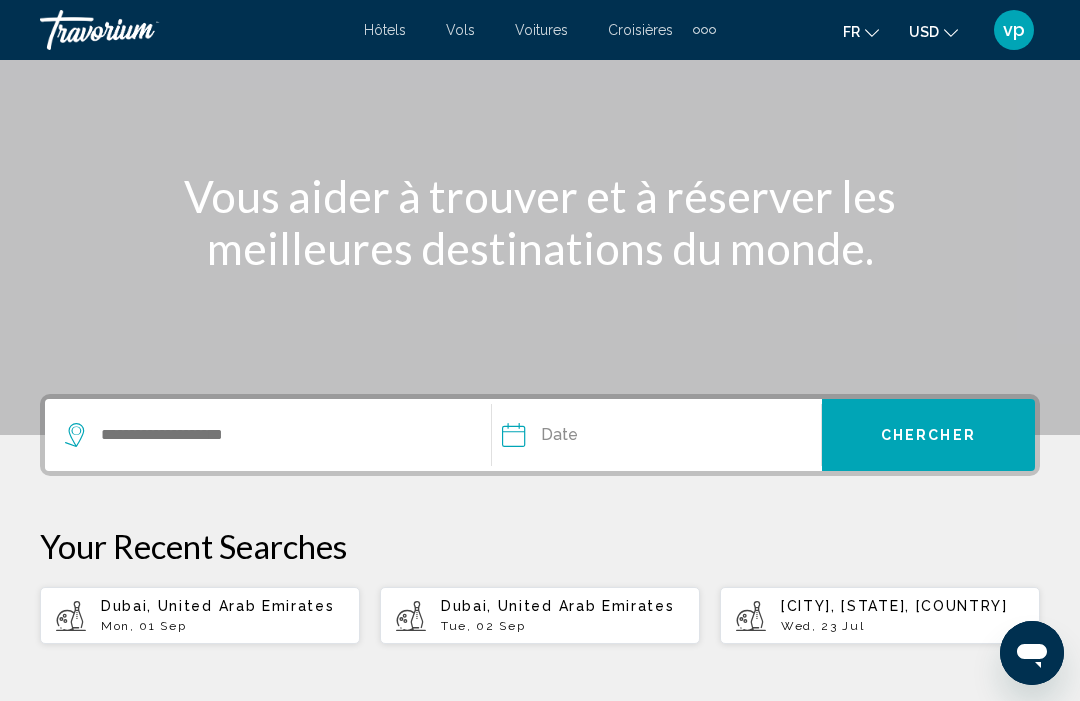 click on "Mon, 01 Sep" at bounding box center (222, 626) 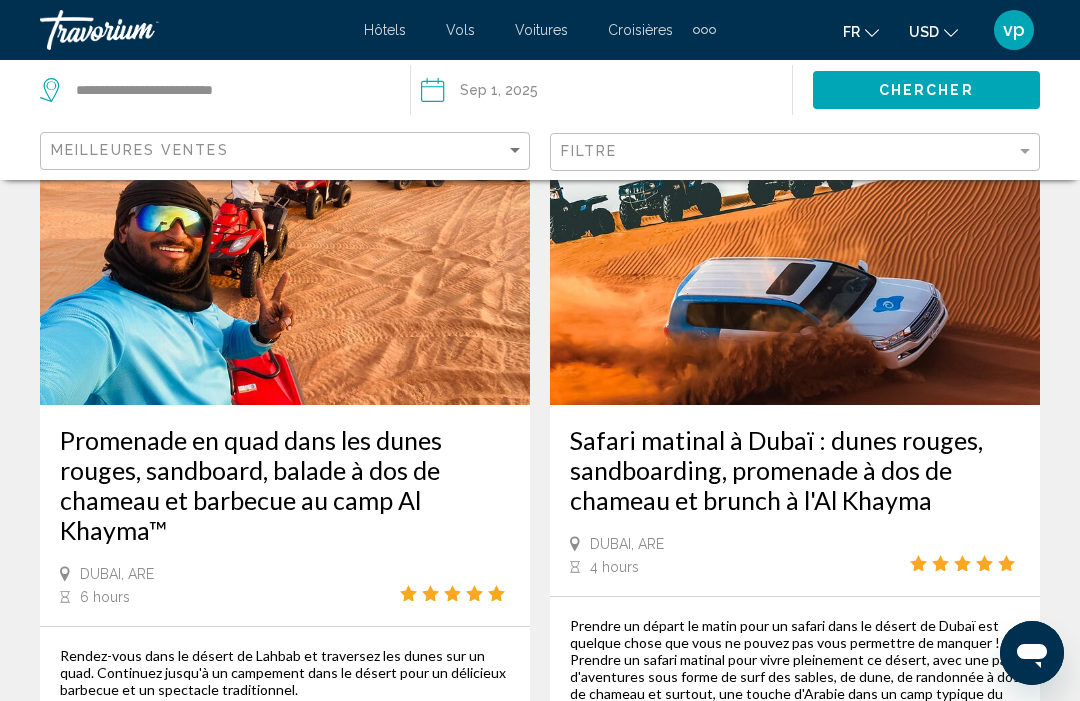 scroll, scrollTop: 0, scrollLeft: 0, axis: both 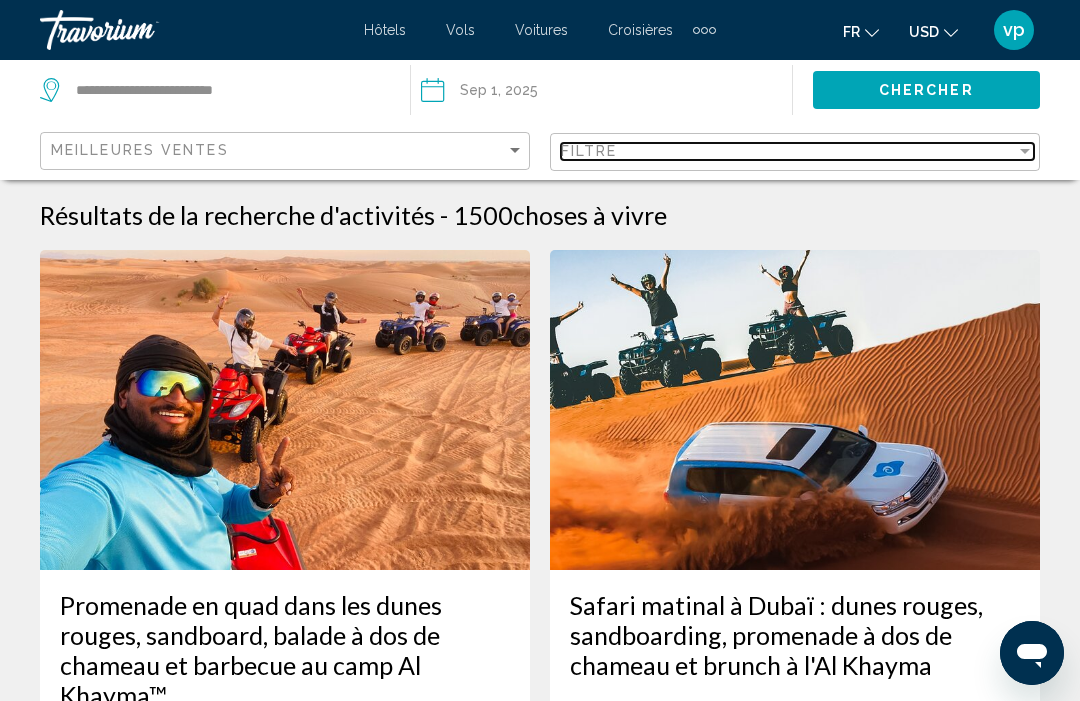 click at bounding box center [1025, 151] 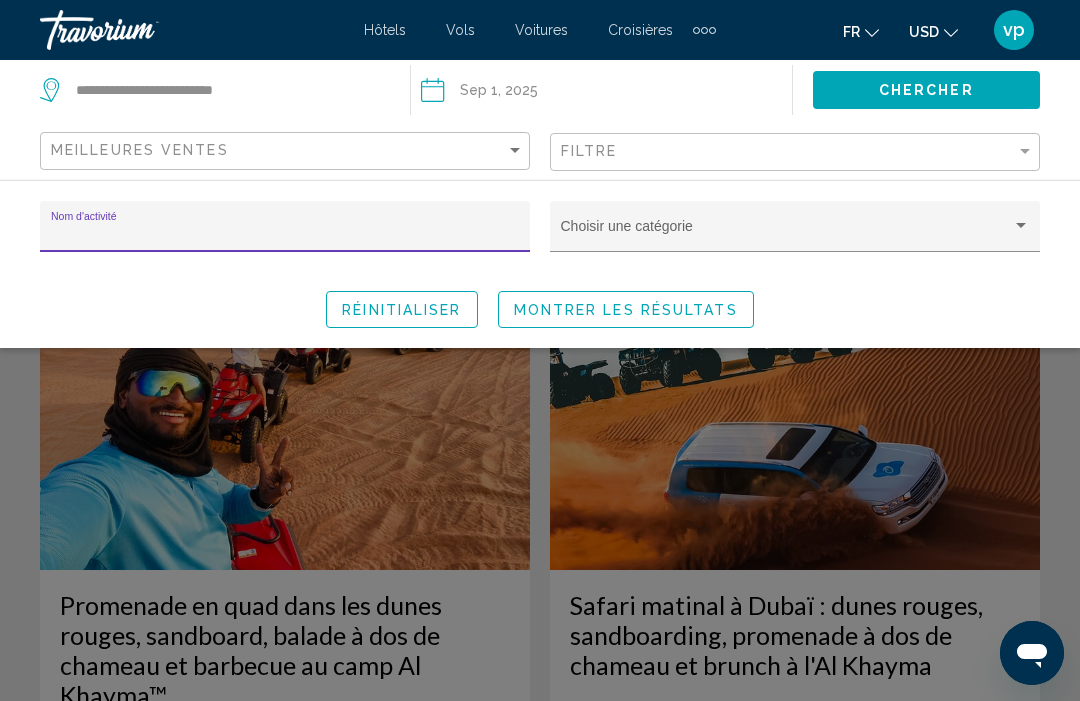 click at bounding box center [786, 234] 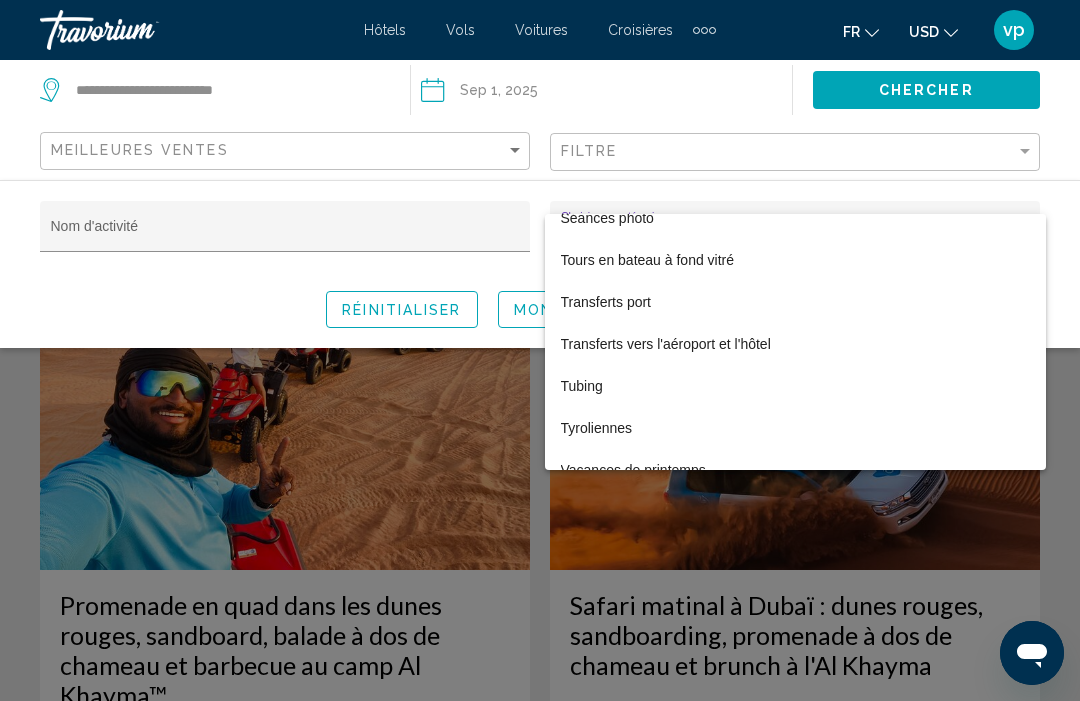 scroll, scrollTop: 7304, scrollLeft: 0, axis: vertical 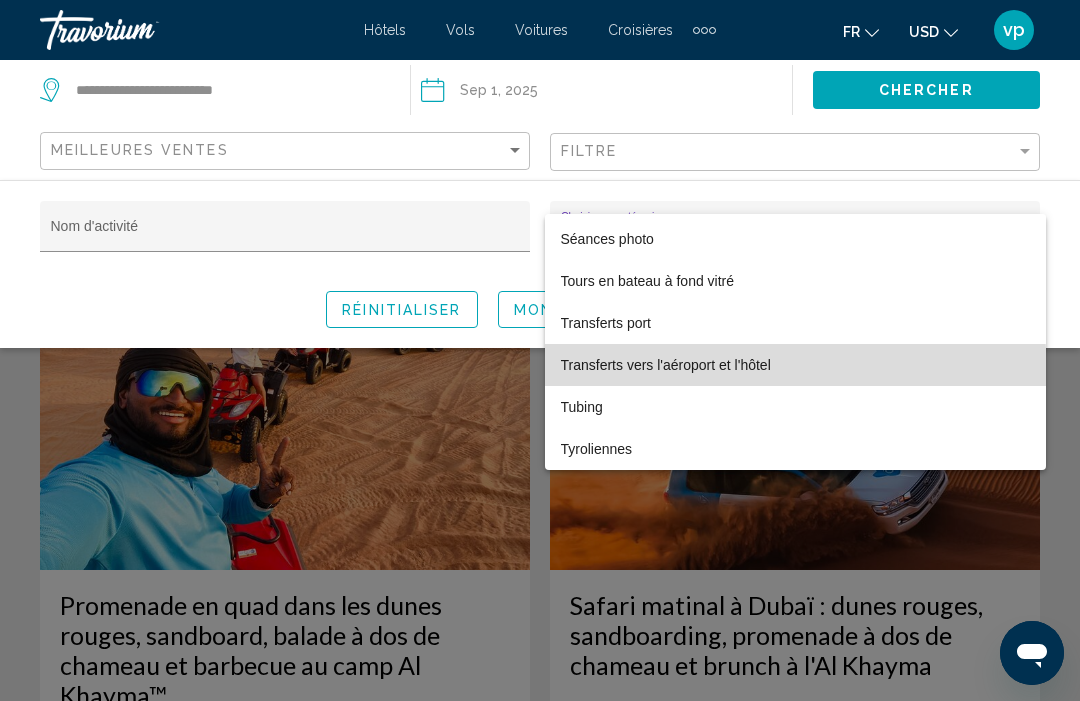 click on "Transferts vers l'aéroport et l'hôtel" at bounding box center [795, 365] 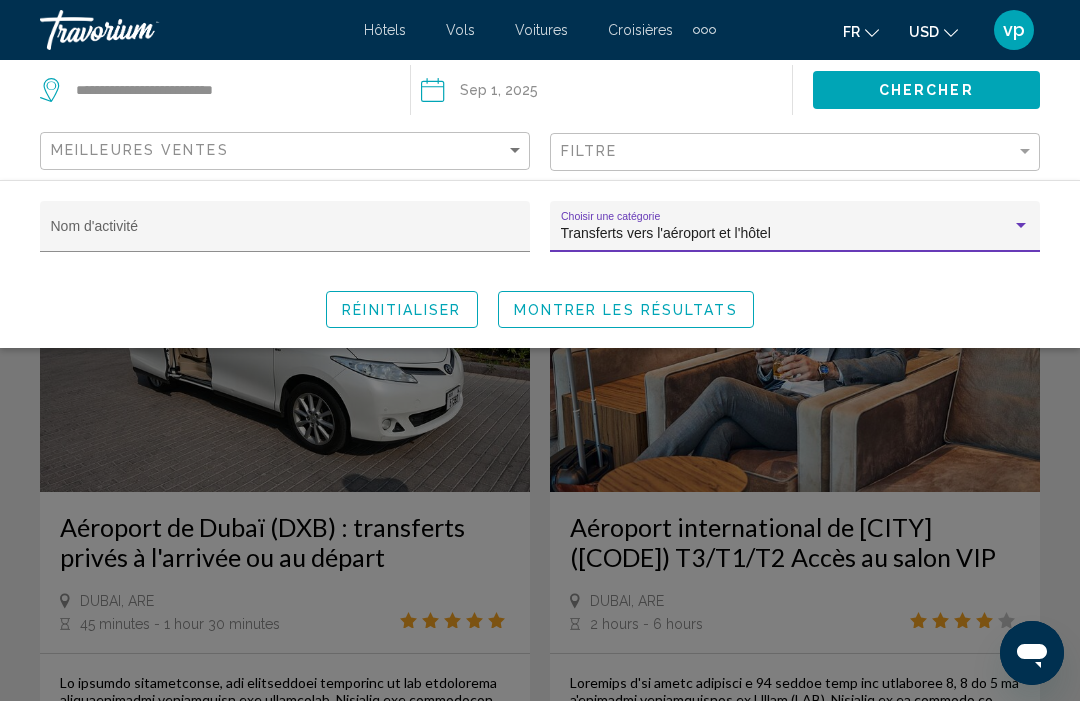 scroll, scrollTop: 81, scrollLeft: 0, axis: vertical 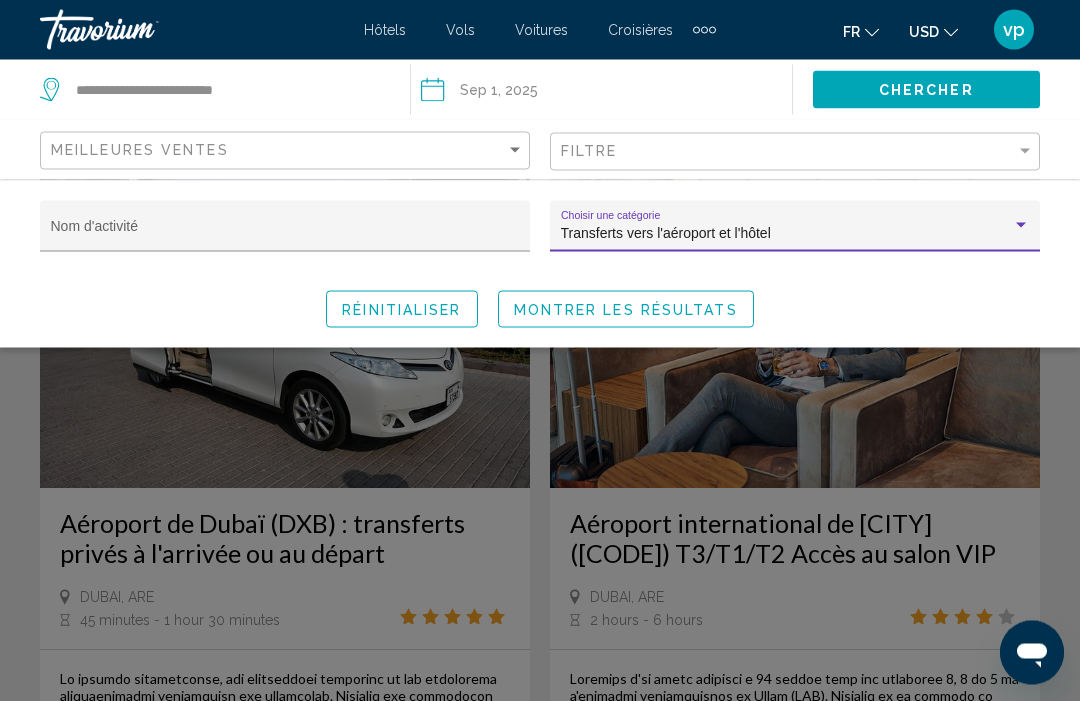 click on "Montrer les résultats" 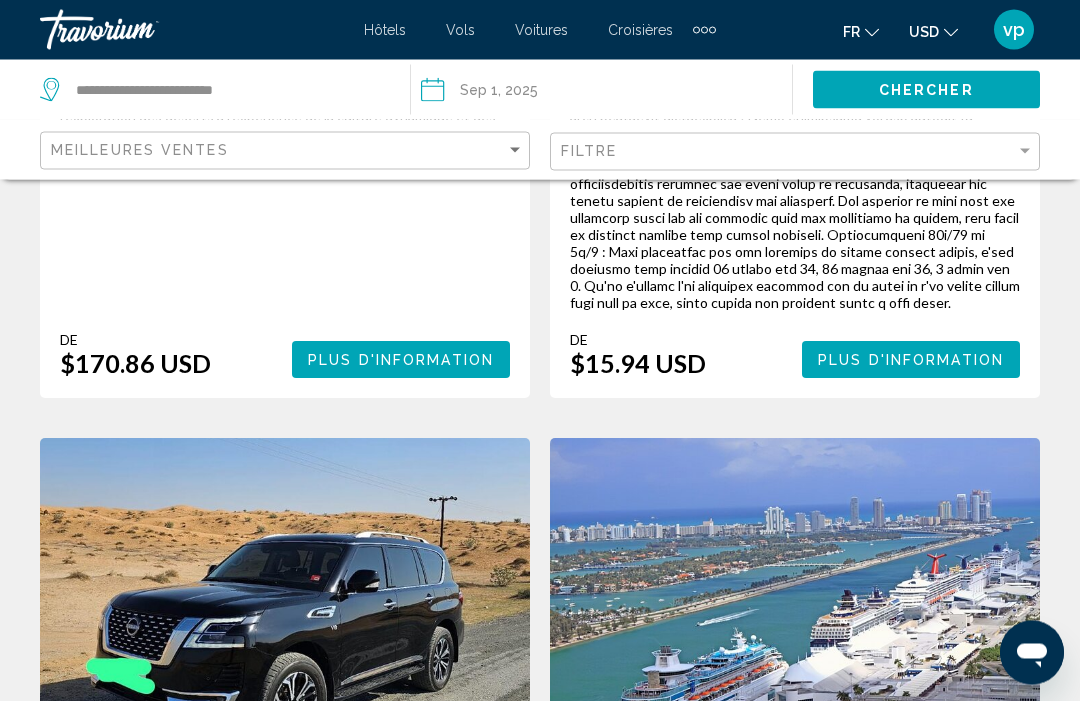 scroll, scrollTop: 2478, scrollLeft: 0, axis: vertical 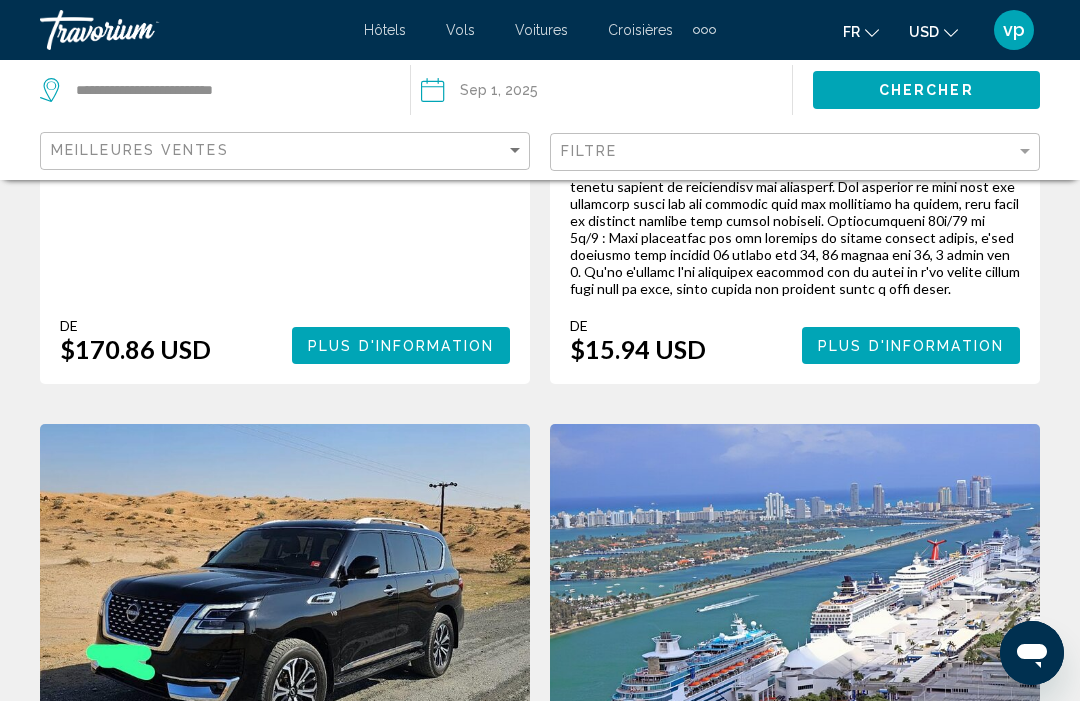 click at bounding box center [285, 584] 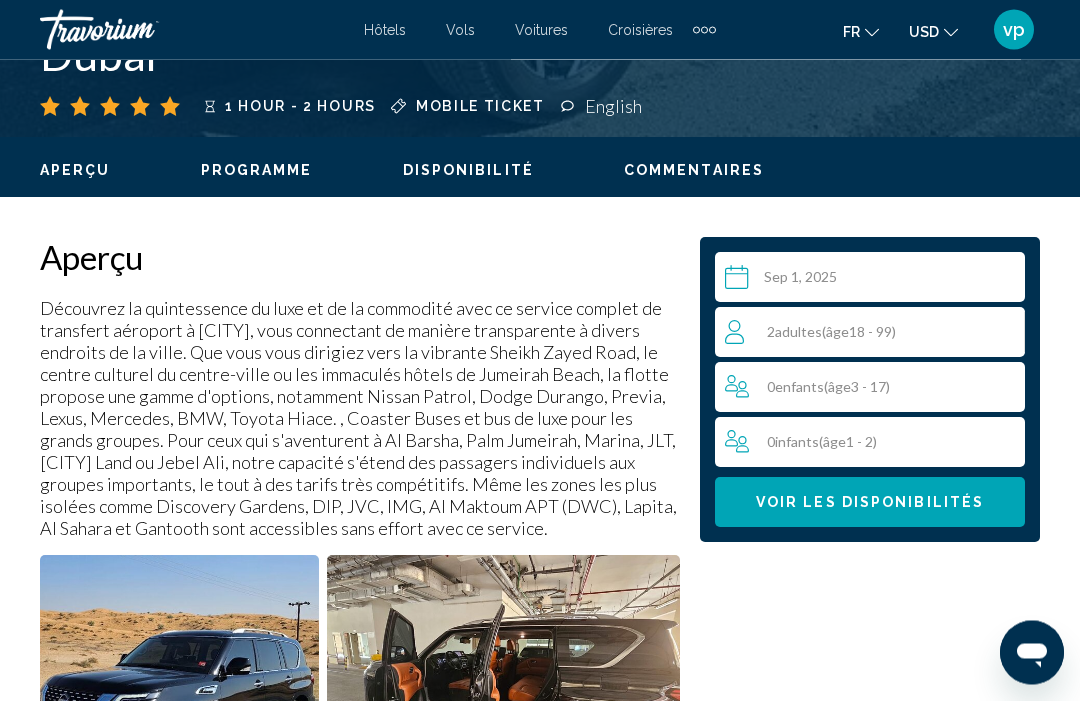 scroll, scrollTop: 873, scrollLeft: 0, axis: vertical 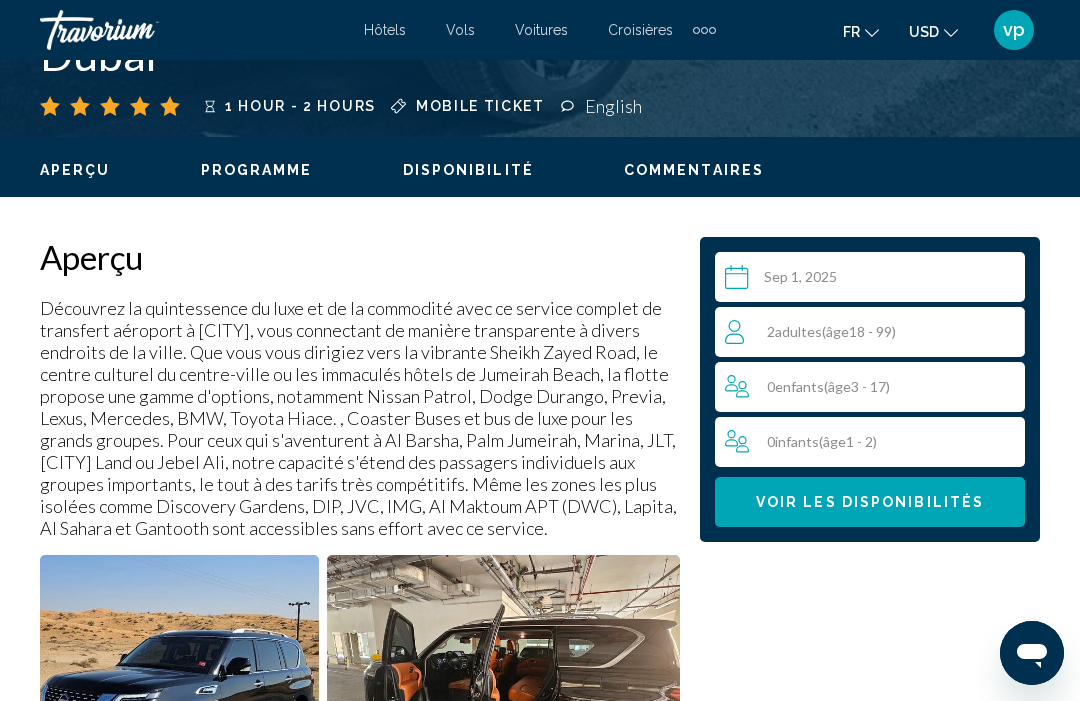 click on "0  Enfant Enfants  ( âge  3 - 17)" at bounding box center (875, 387) 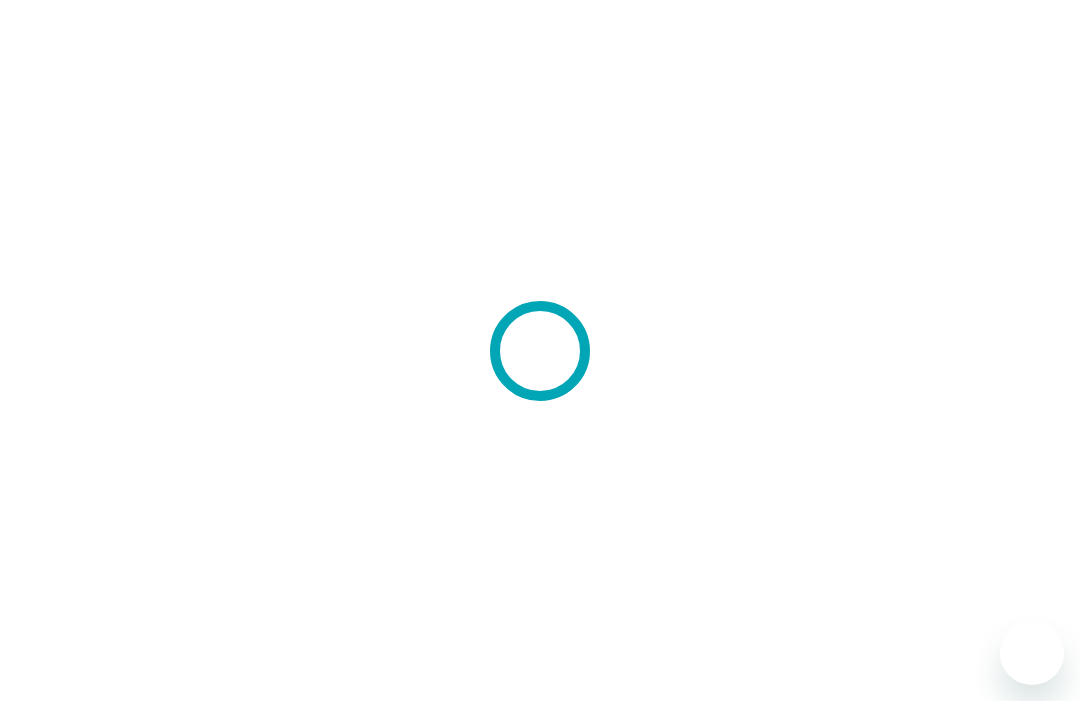 scroll, scrollTop: 0, scrollLeft: 0, axis: both 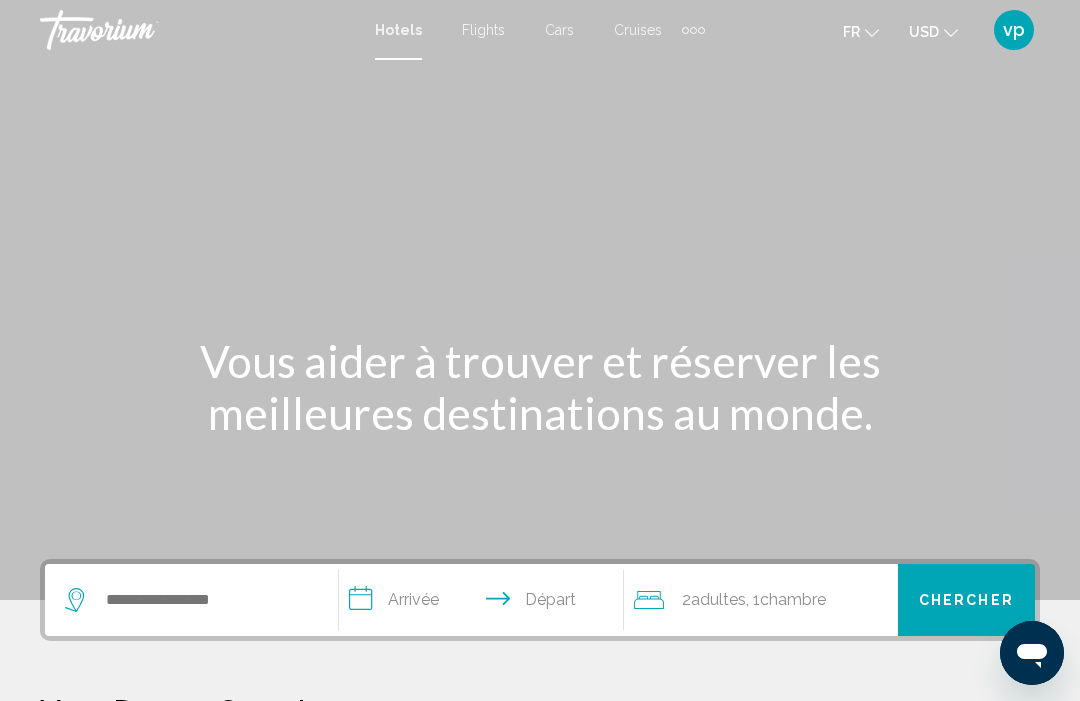 click at bounding box center (693, 30) 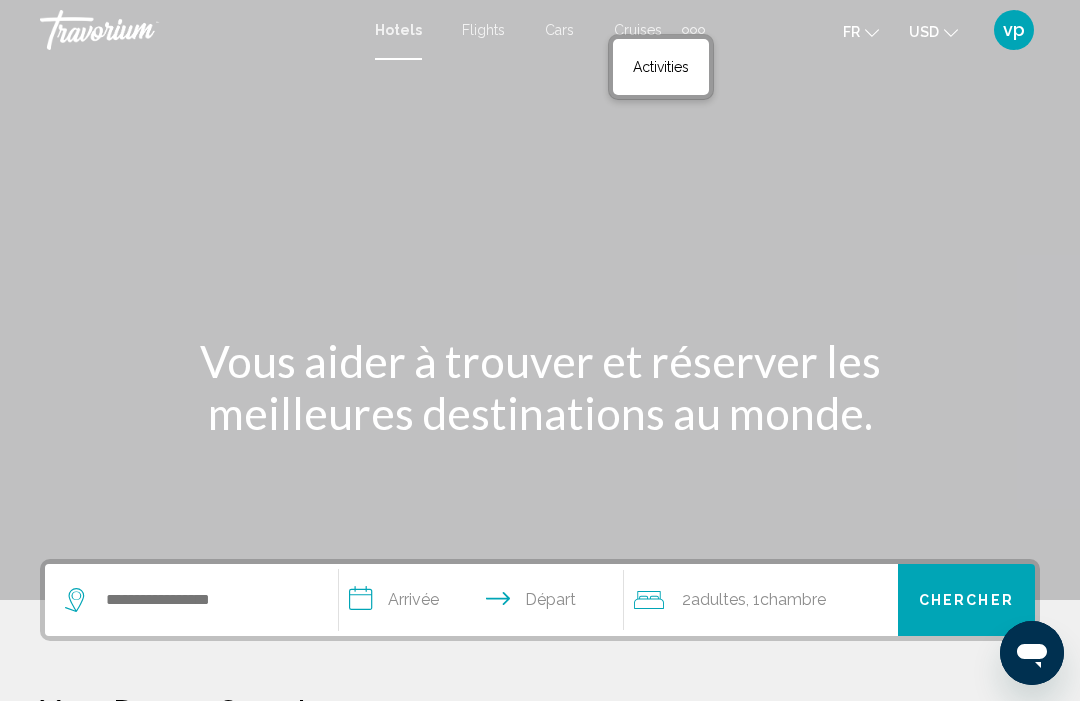 click on "Activities" at bounding box center (661, 67) 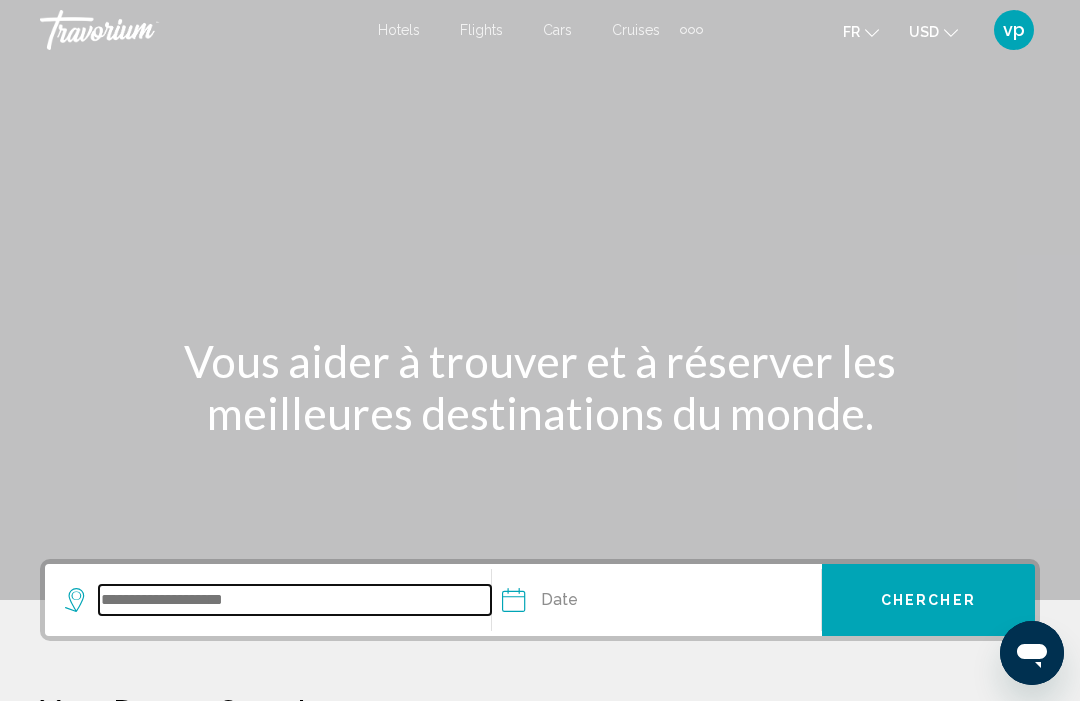 click at bounding box center [295, 600] 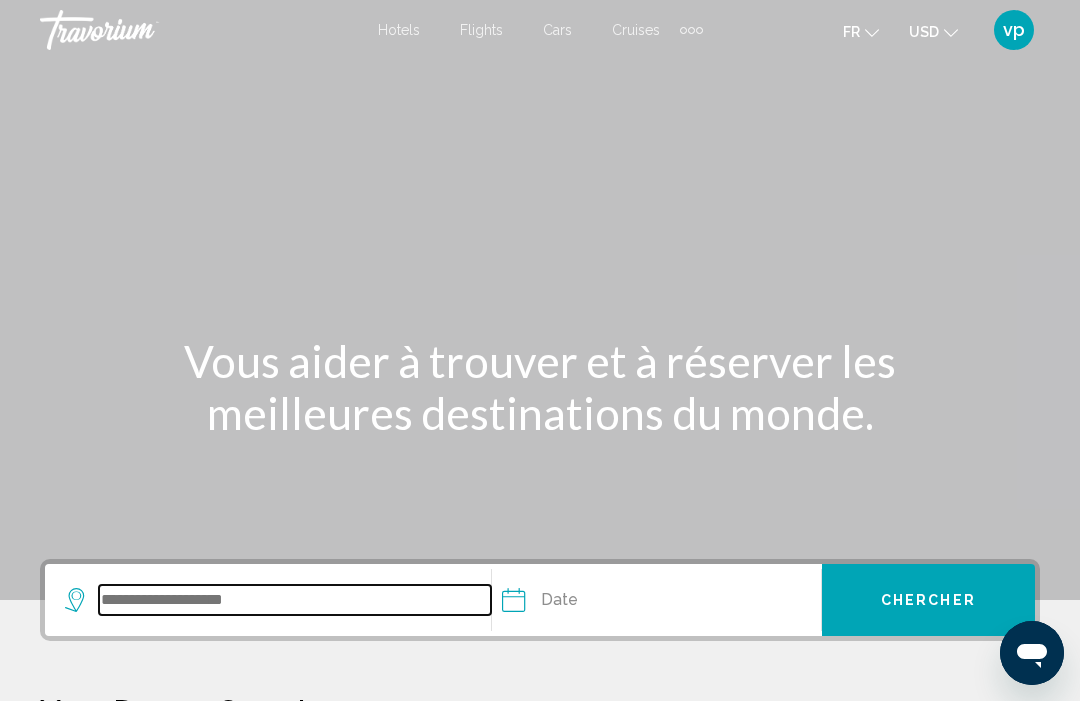 scroll, scrollTop: 45, scrollLeft: 0, axis: vertical 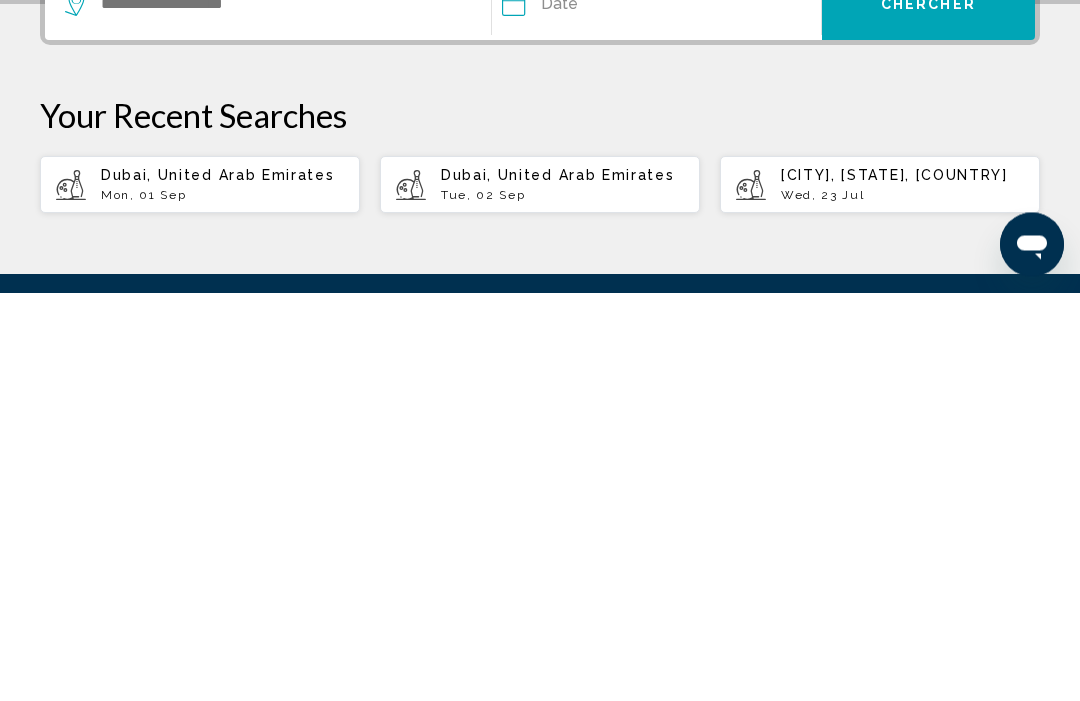 click on "Mon, 01 Sep" at bounding box center (222, 604) 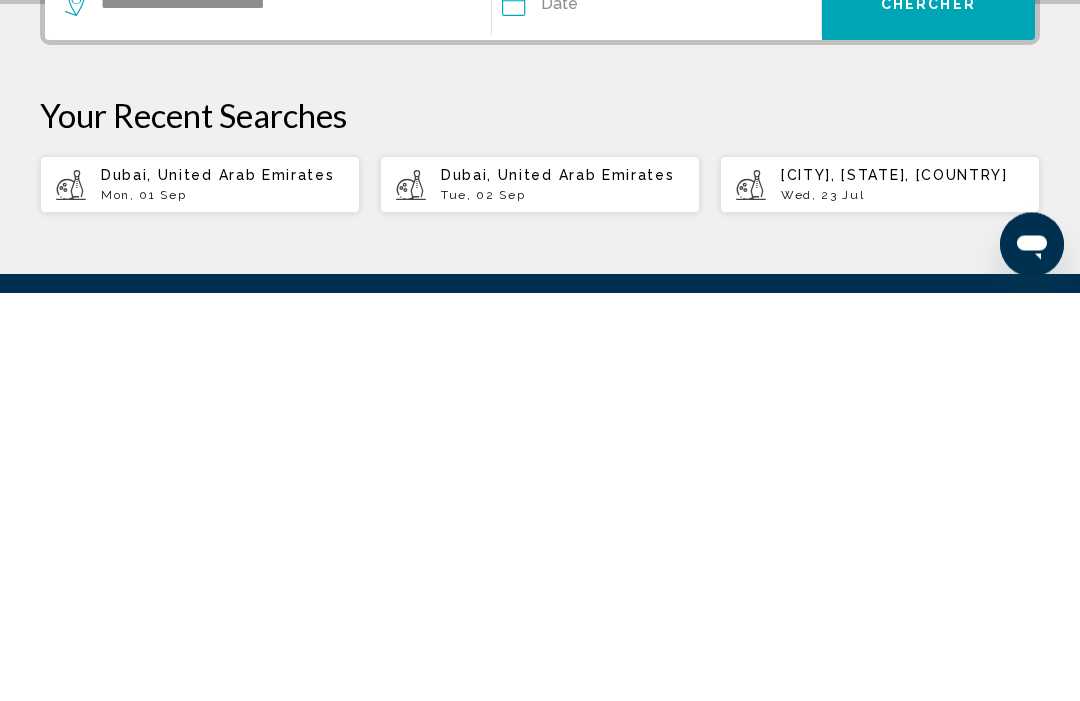 scroll, scrollTop: 412, scrollLeft: 0, axis: vertical 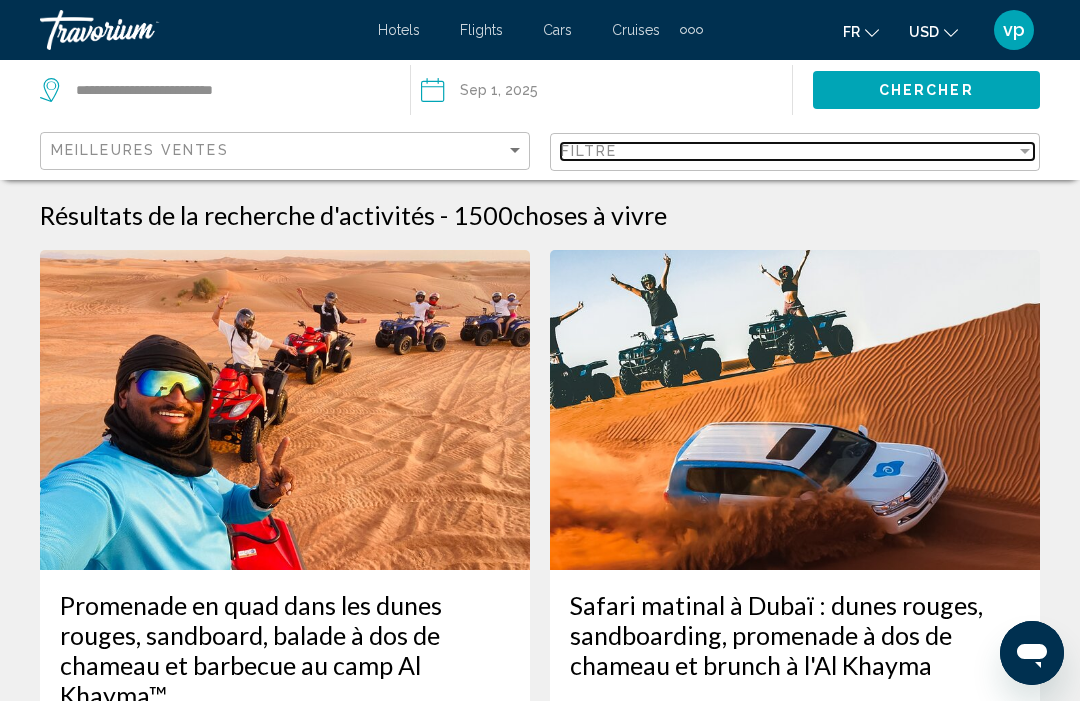 click on "Filtre" at bounding box center [788, 151] 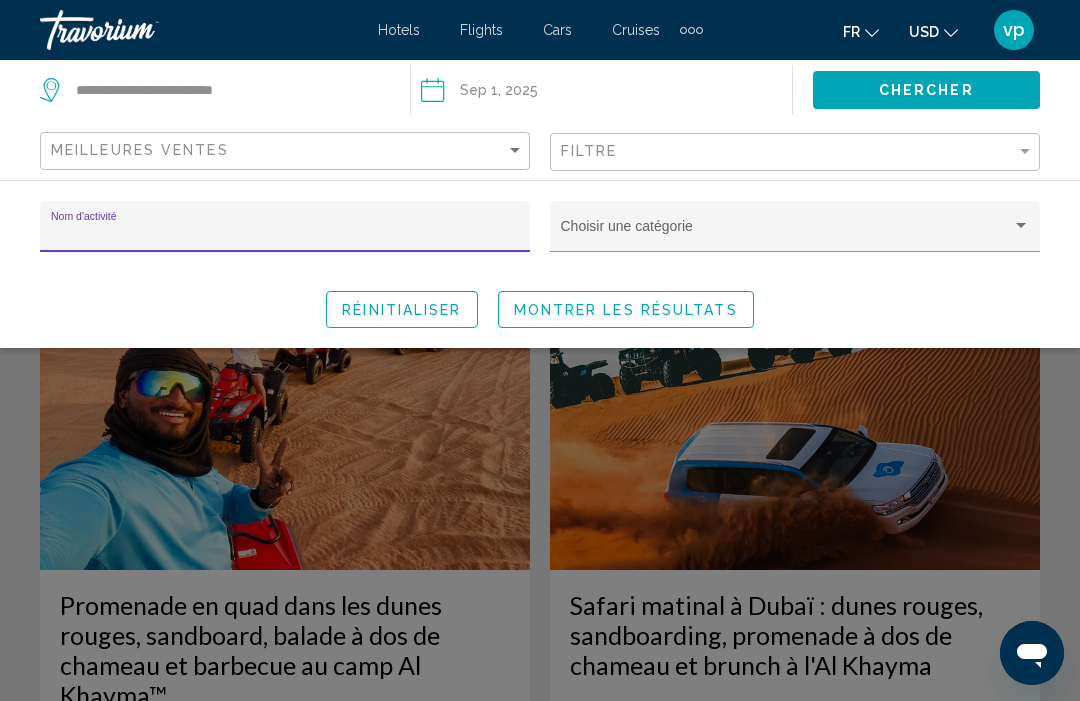 click at bounding box center (786, 234) 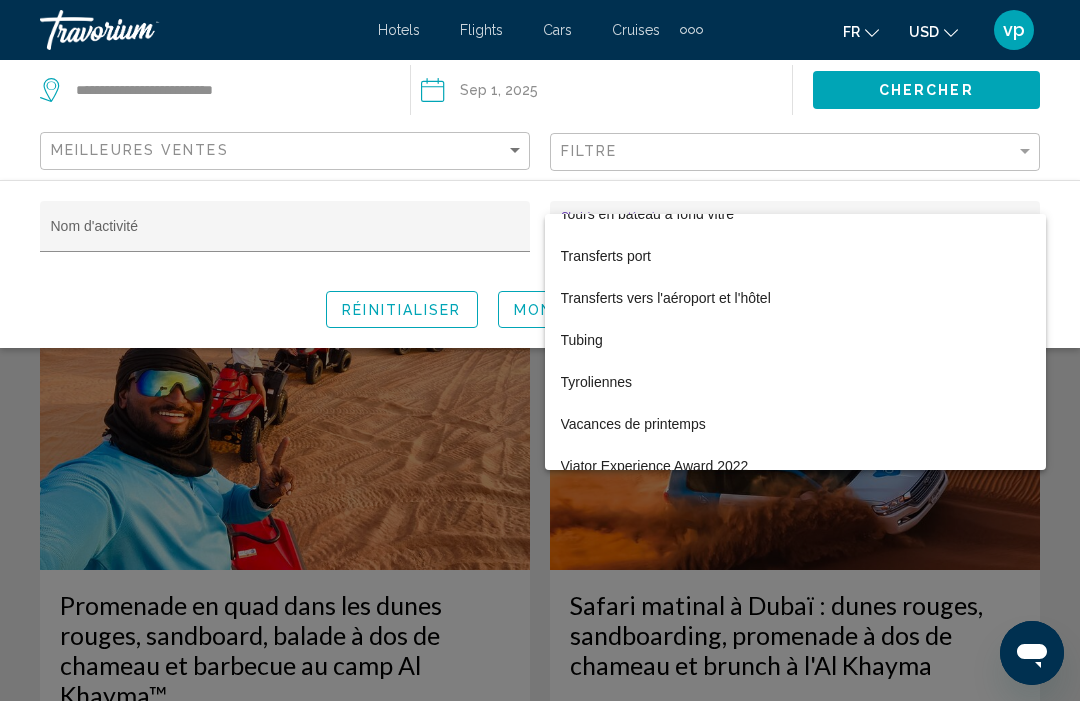 scroll, scrollTop: 7351, scrollLeft: 0, axis: vertical 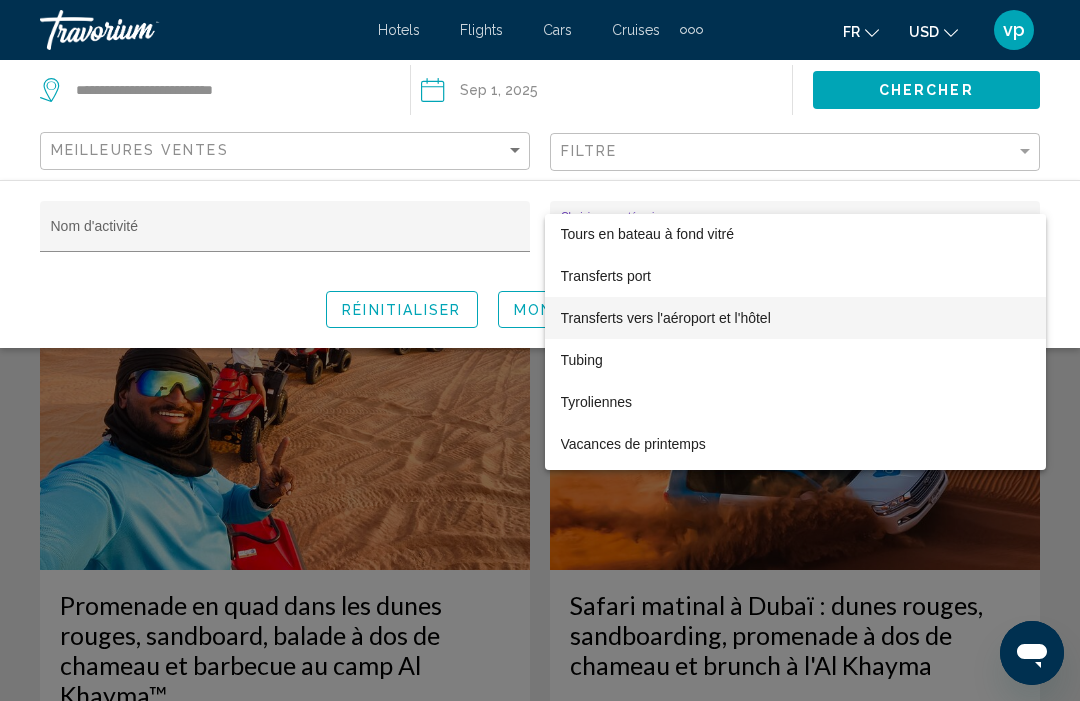 click on "Transferts vers l'aéroport et l'hôtel" at bounding box center [795, 318] 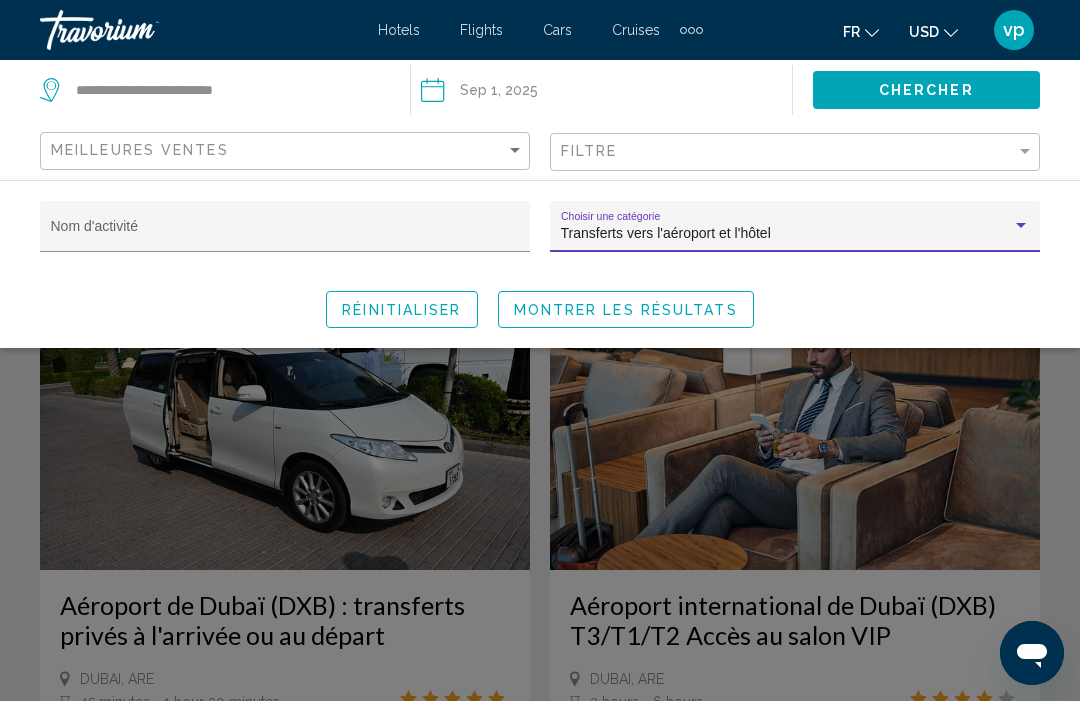 click on "Montrer les résultats" 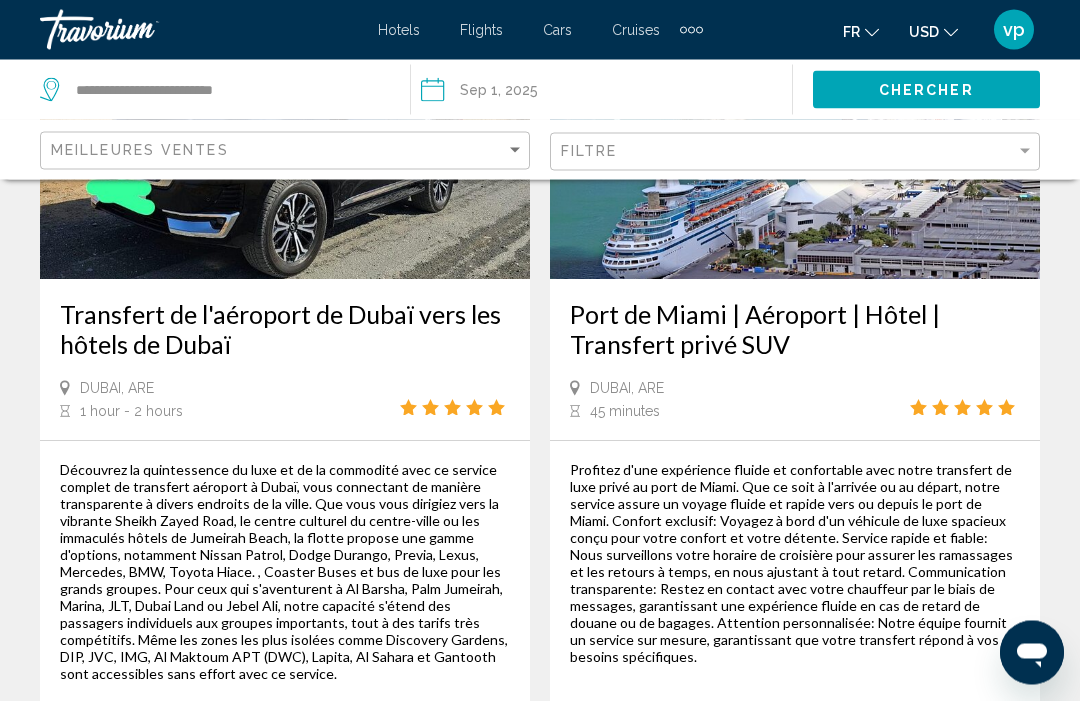 scroll, scrollTop: 3021, scrollLeft: 0, axis: vertical 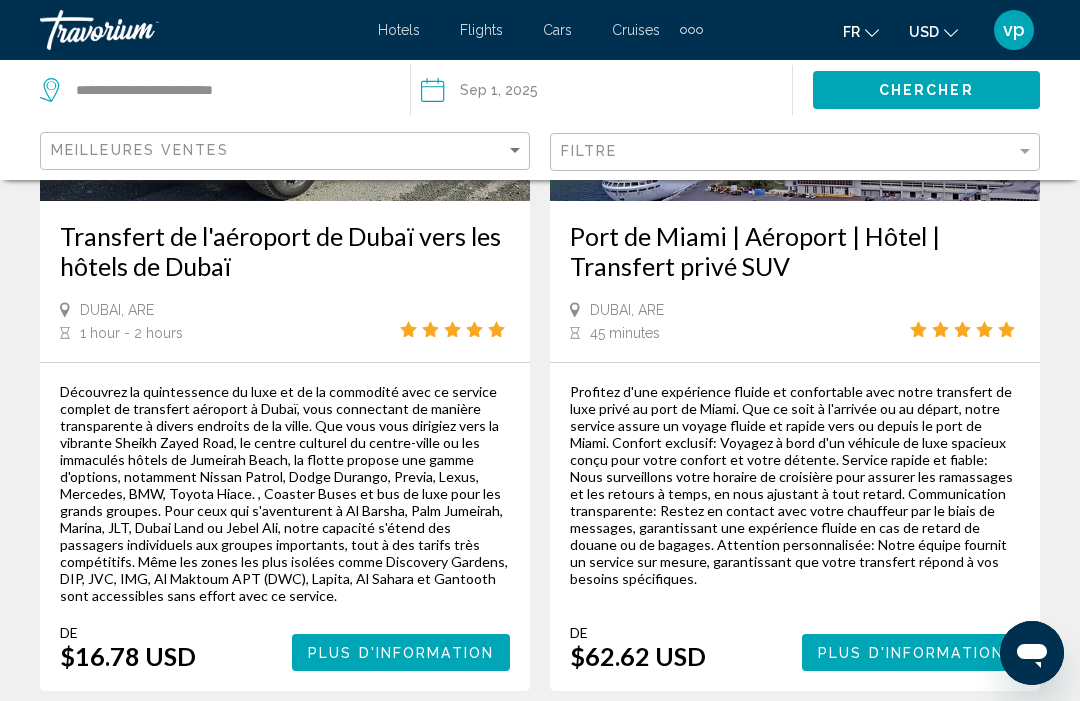 click on "Plus d'information" at bounding box center [401, 653] 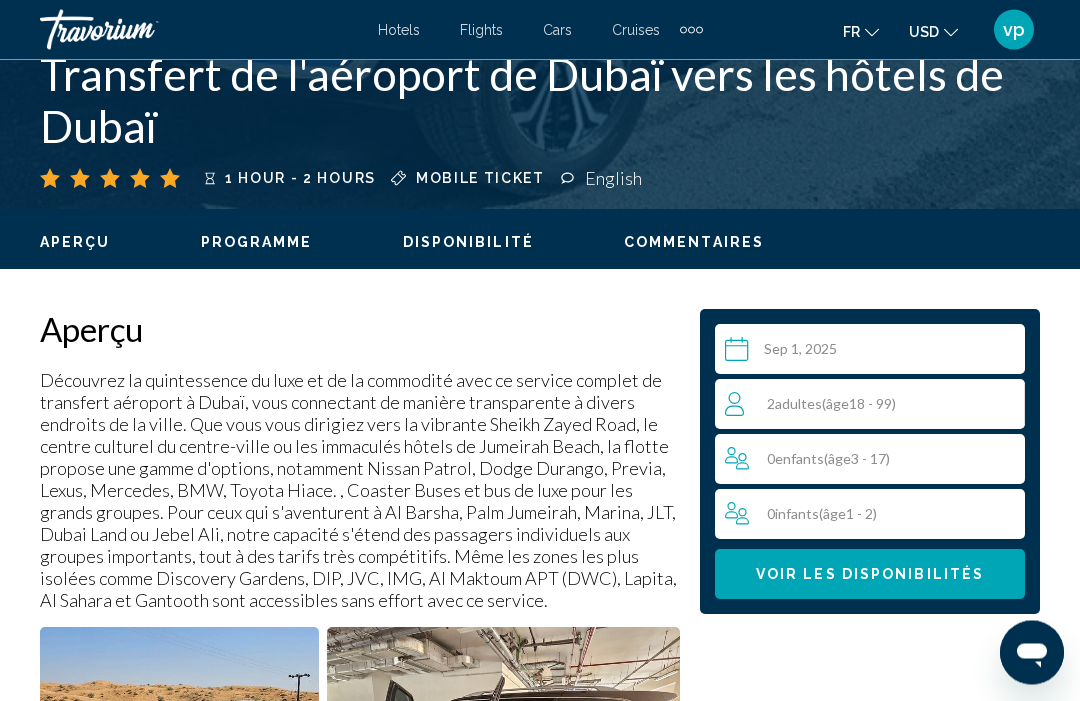 scroll, scrollTop: 801, scrollLeft: 0, axis: vertical 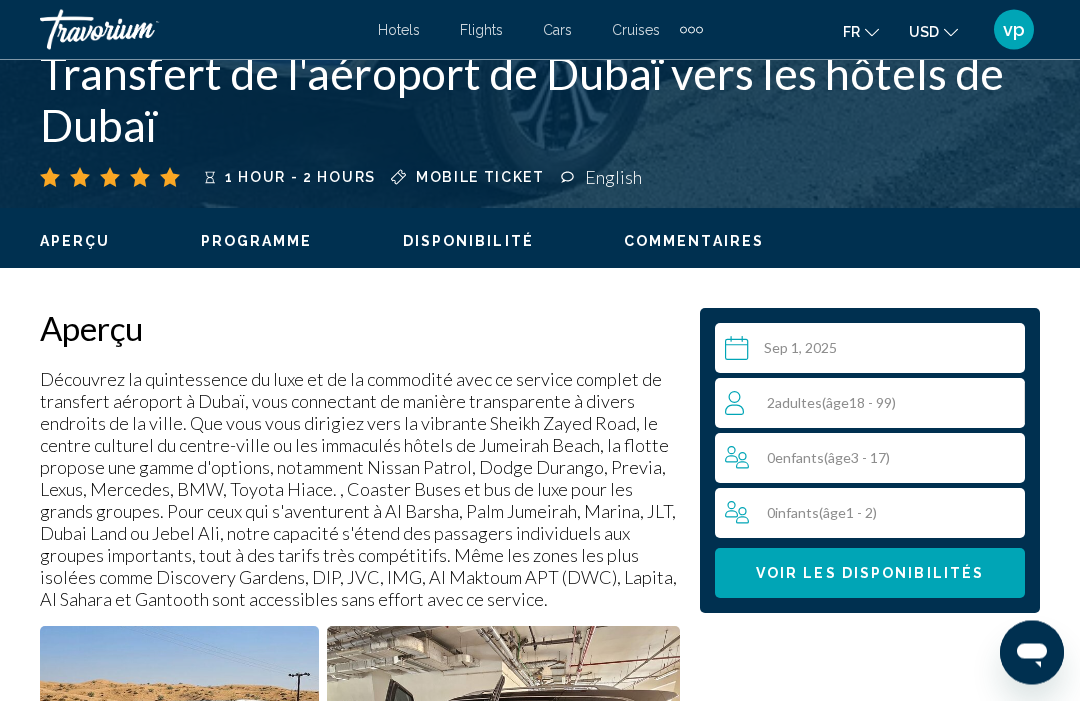 click on "0  Enfant Enfants  ( âge  3 - 17)" at bounding box center (875, 459) 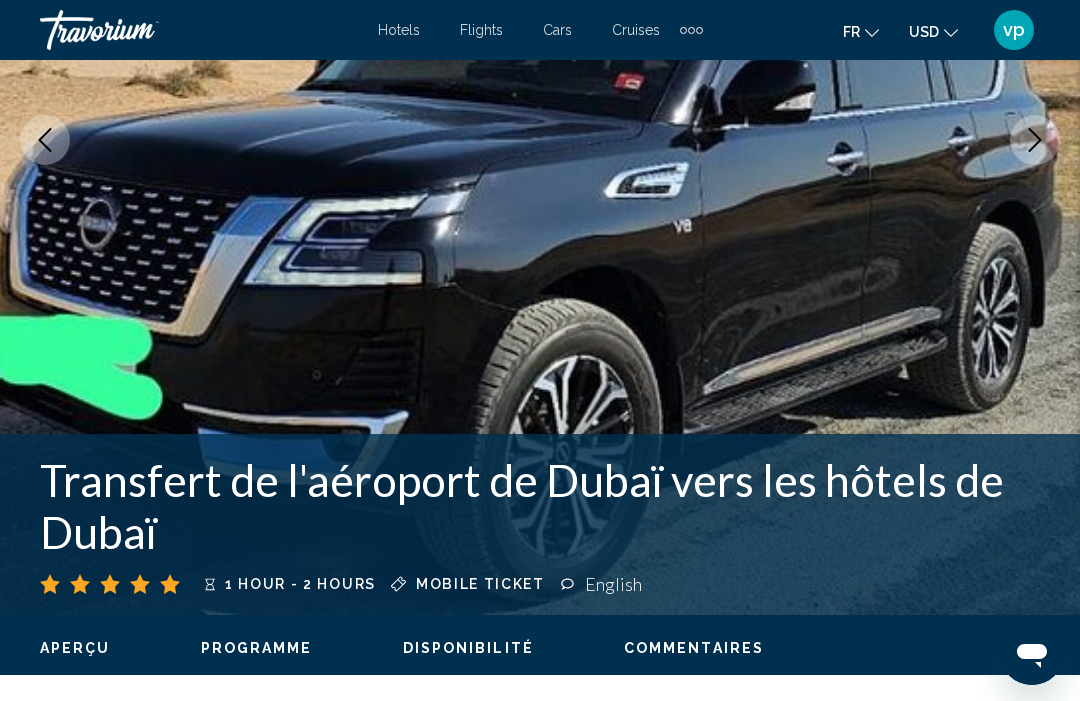 scroll, scrollTop: 392, scrollLeft: 0, axis: vertical 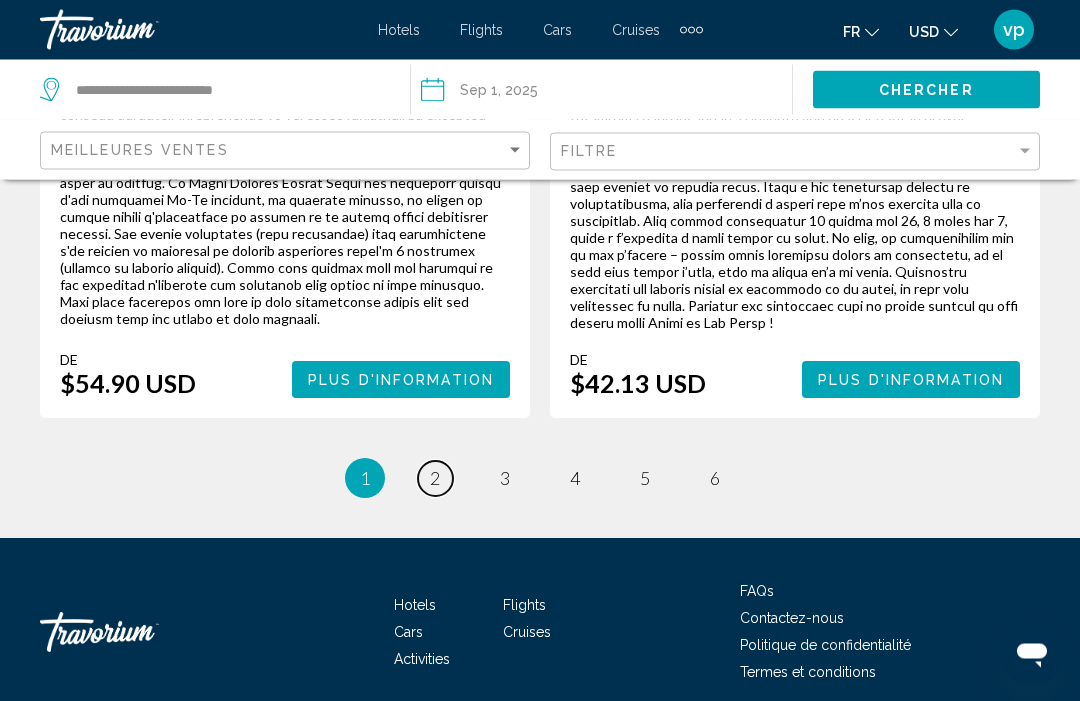 click on "2" at bounding box center (435, 479) 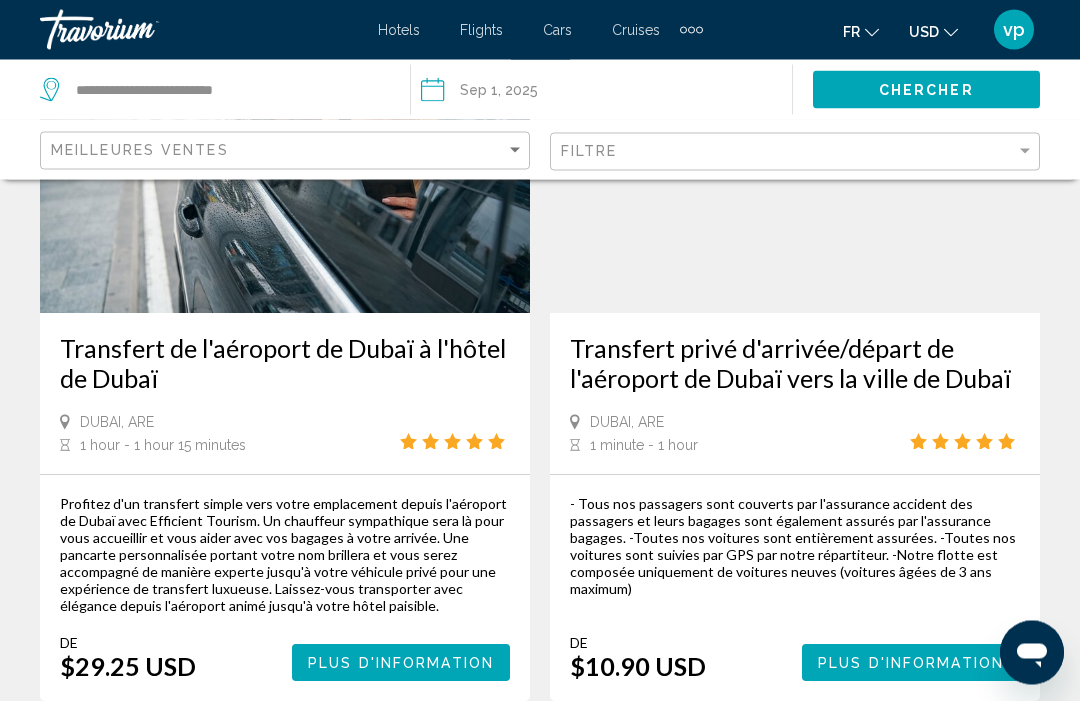 scroll, scrollTop: 2889, scrollLeft: 0, axis: vertical 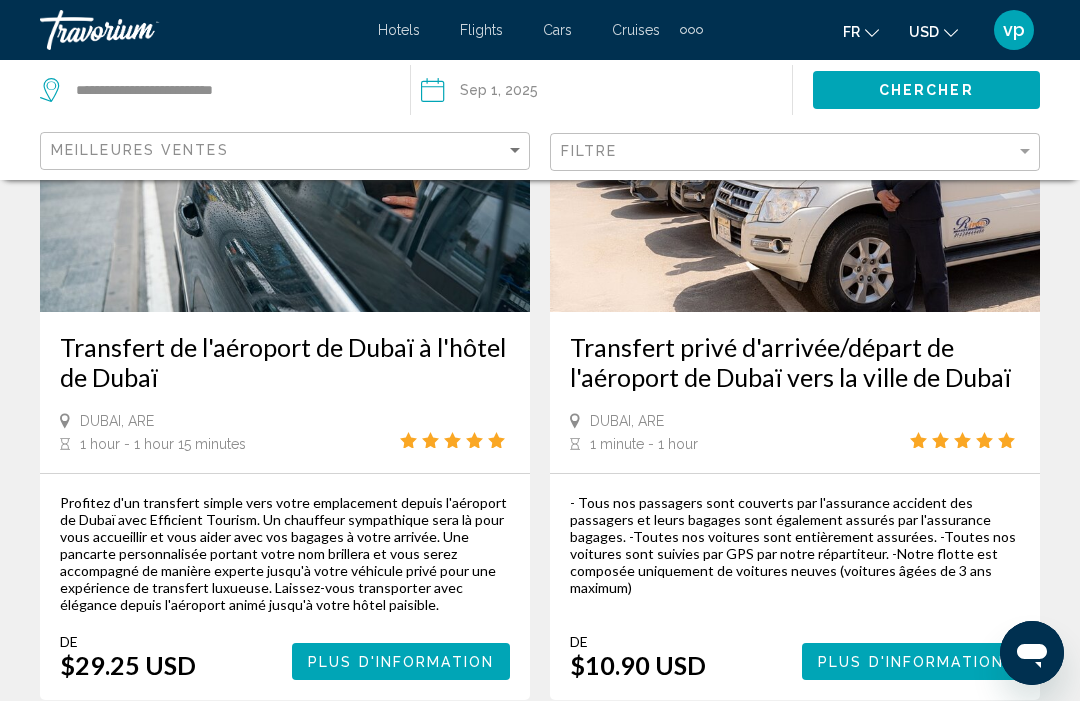 click on "Plus d'information" at bounding box center [401, 662] 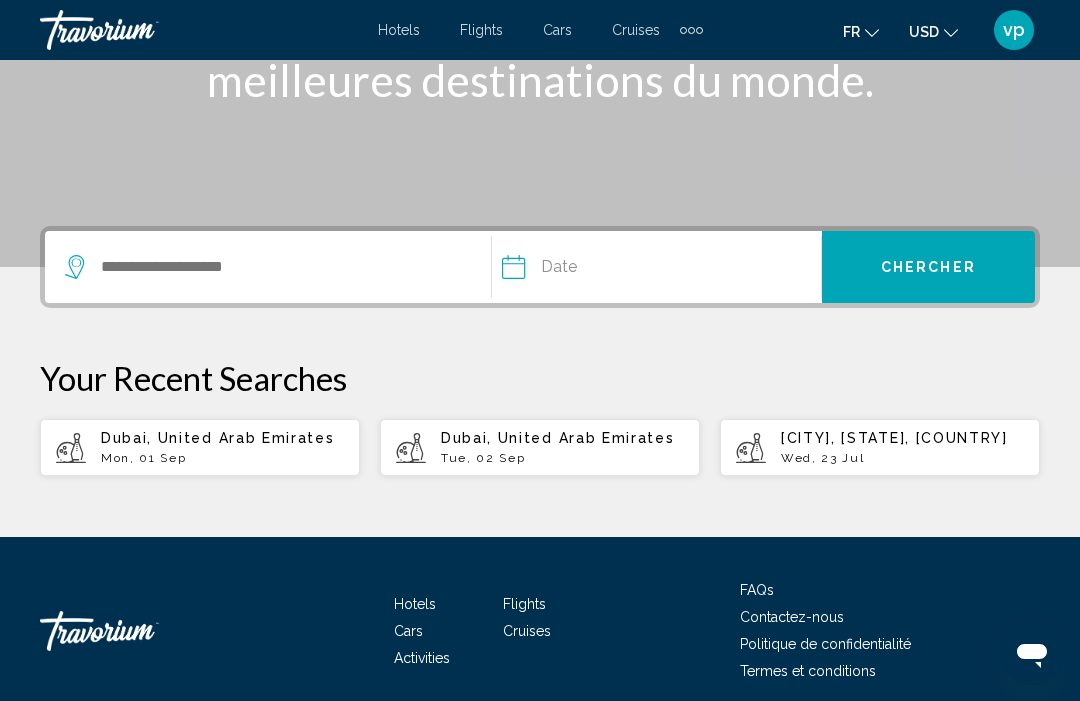 scroll, scrollTop: 345, scrollLeft: 0, axis: vertical 